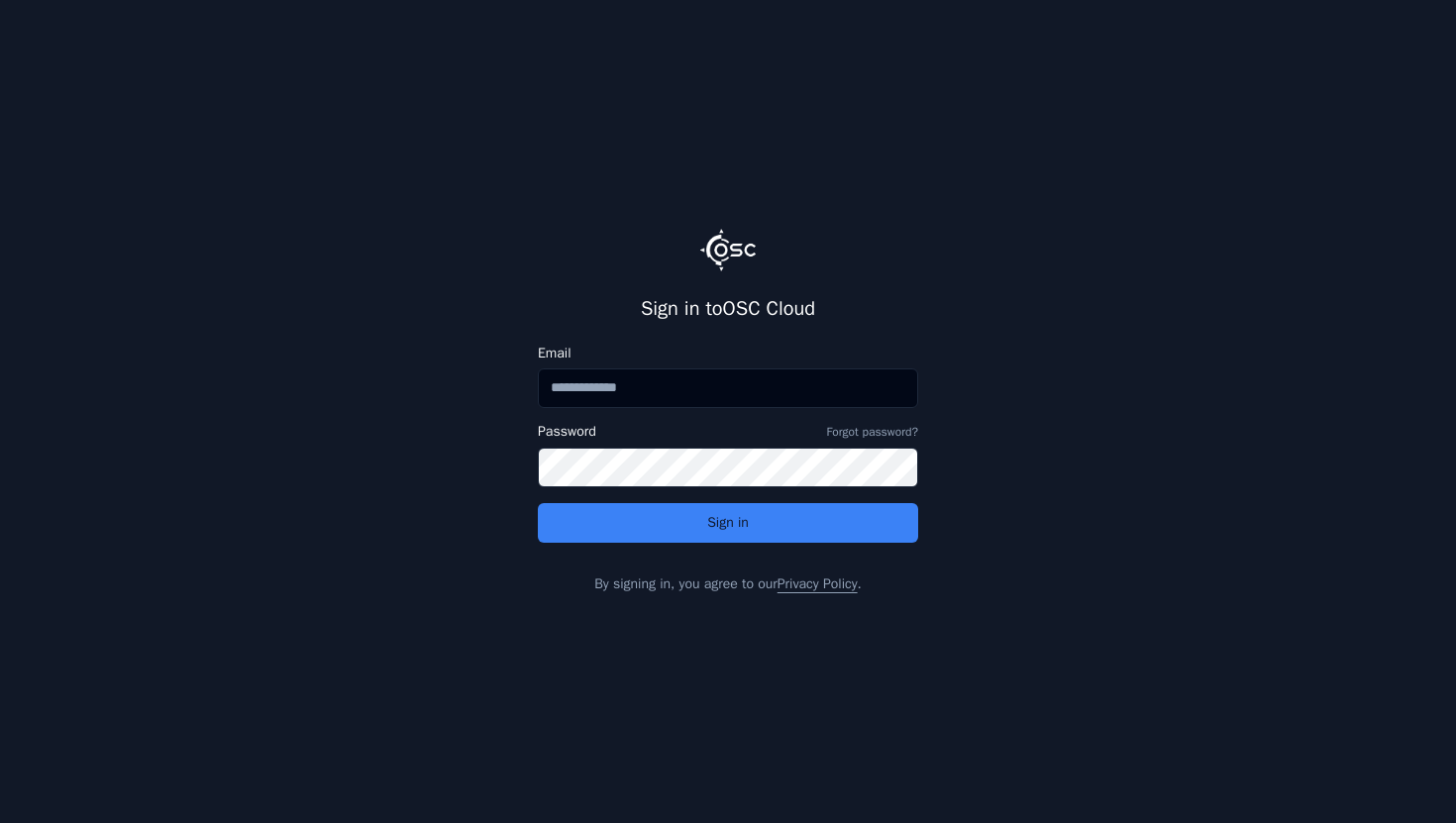 scroll, scrollTop: 0, scrollLeft: 0, axis: both 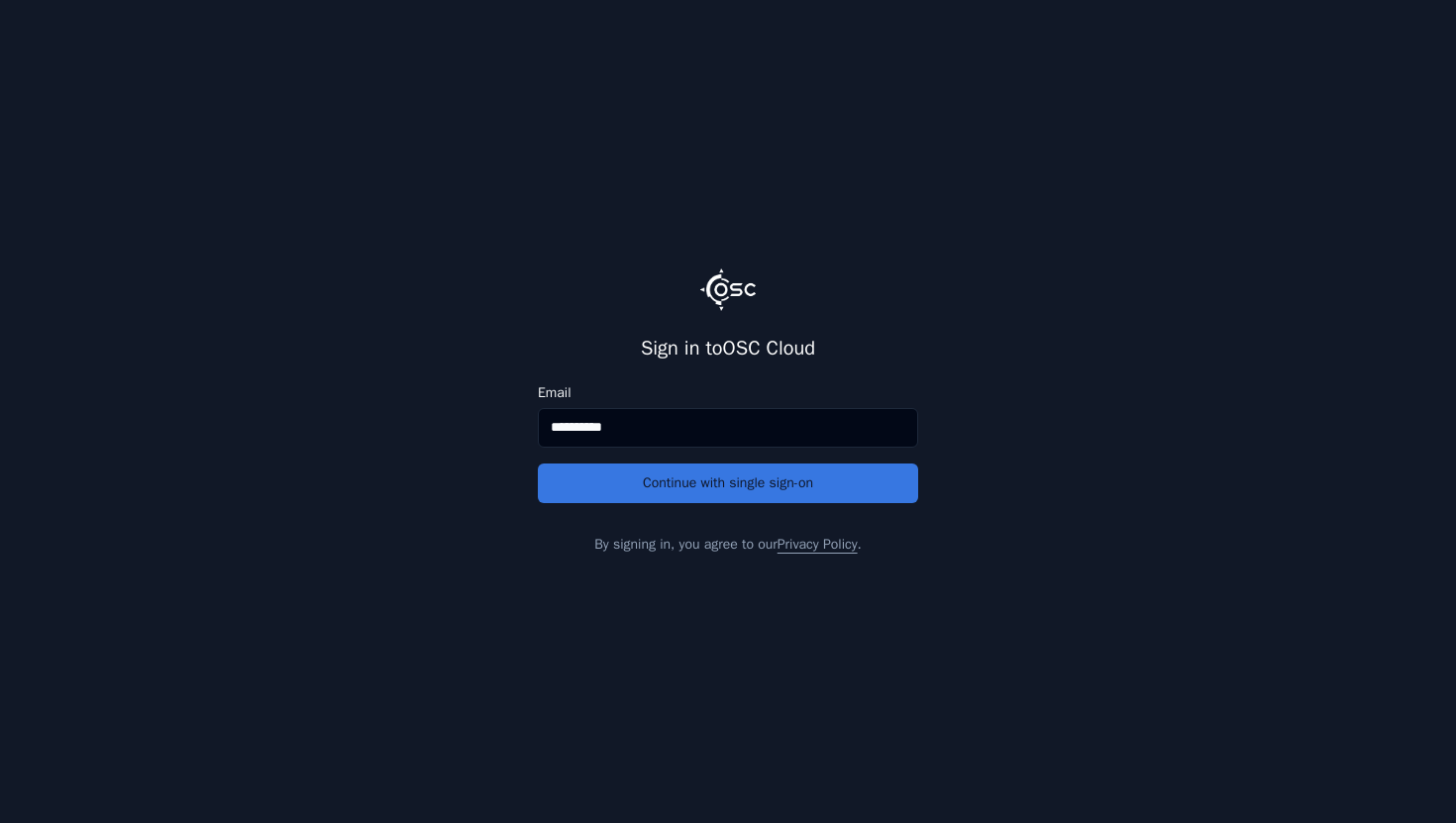click on "Continue with single sign-on" at bounding box center (728, 483) 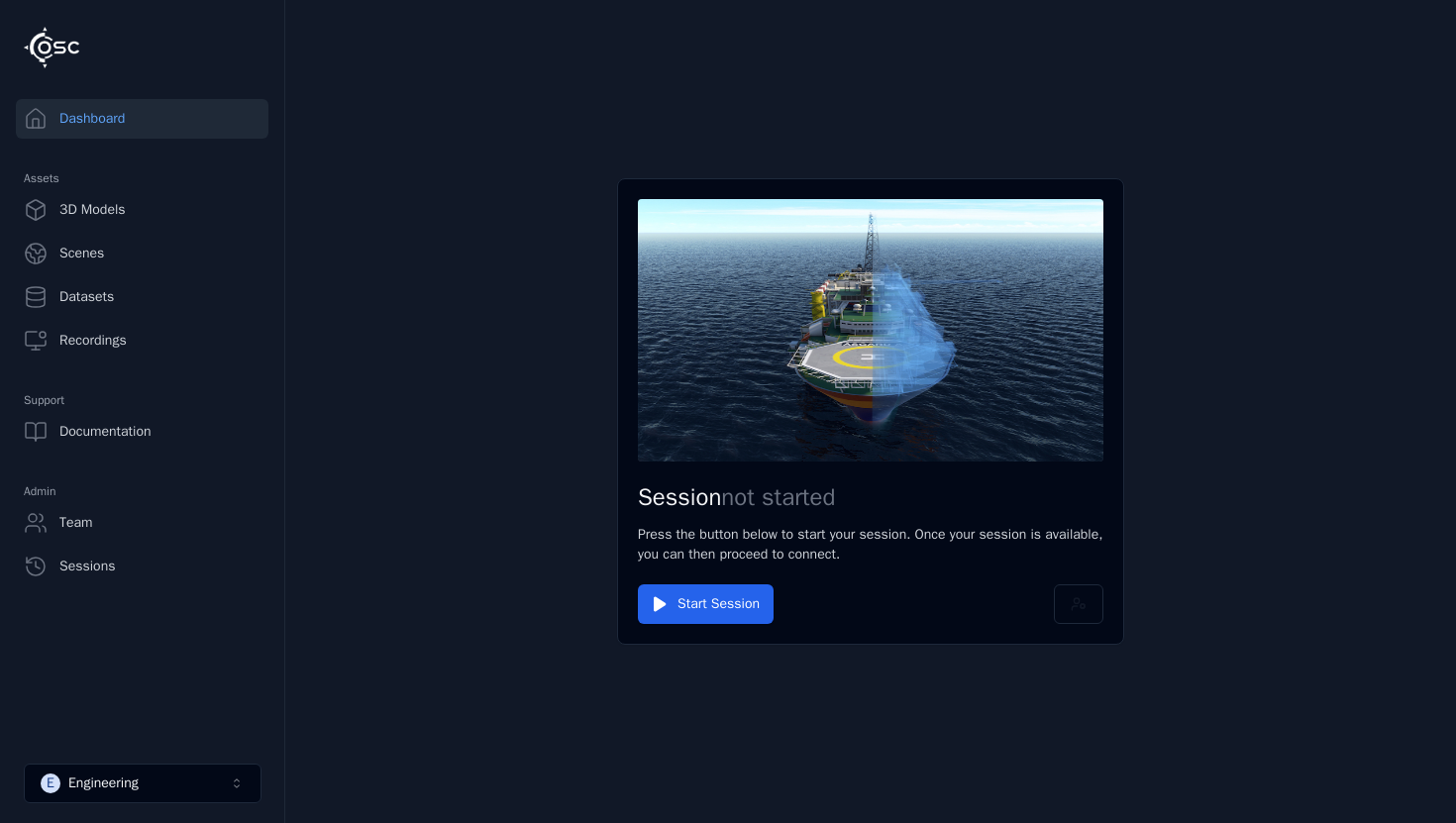 scroll, scrollTop: 0, scrollLeft: 0, axis: both 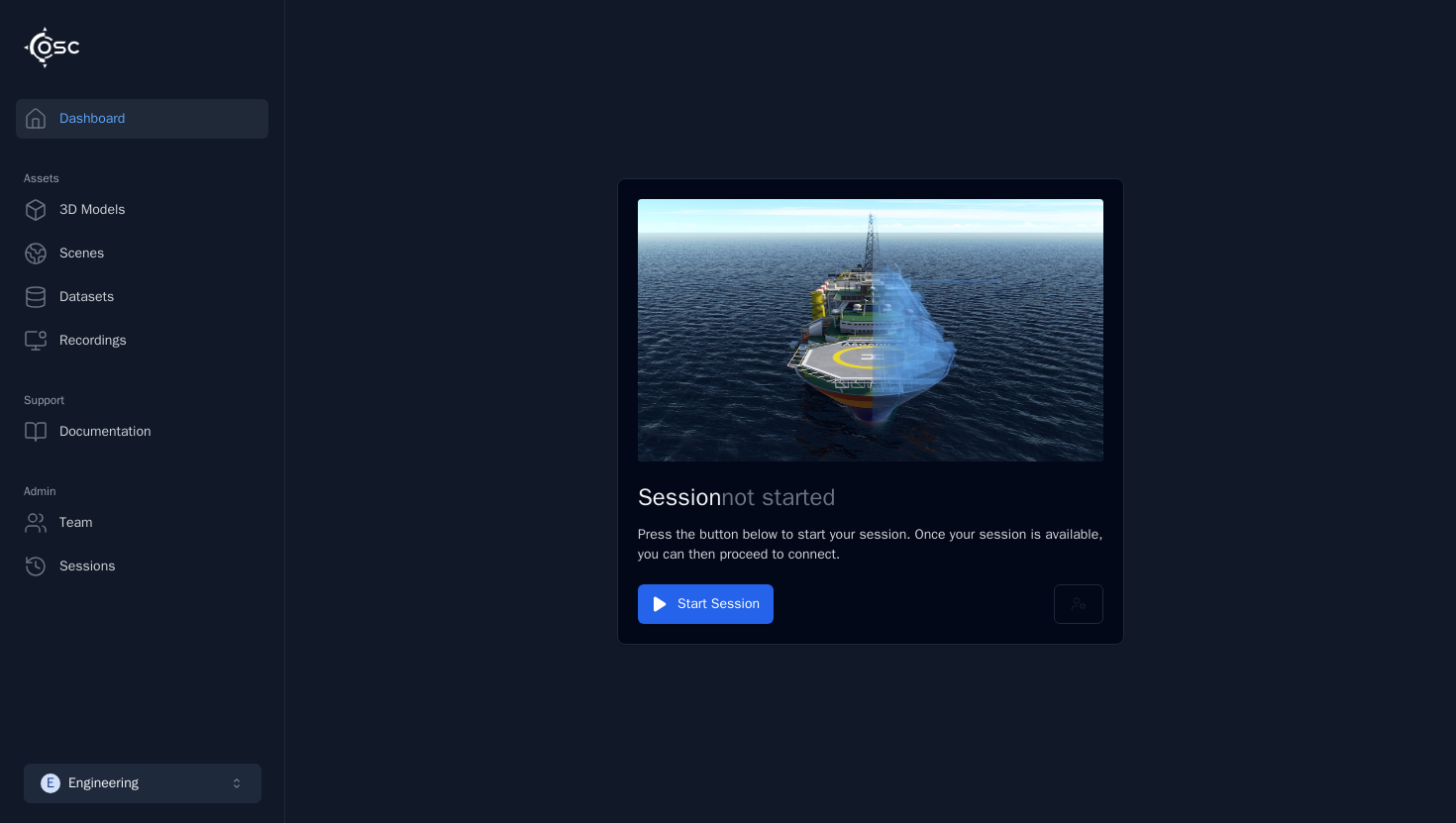 click on "E Engineering" at bounding box center [143, 783] 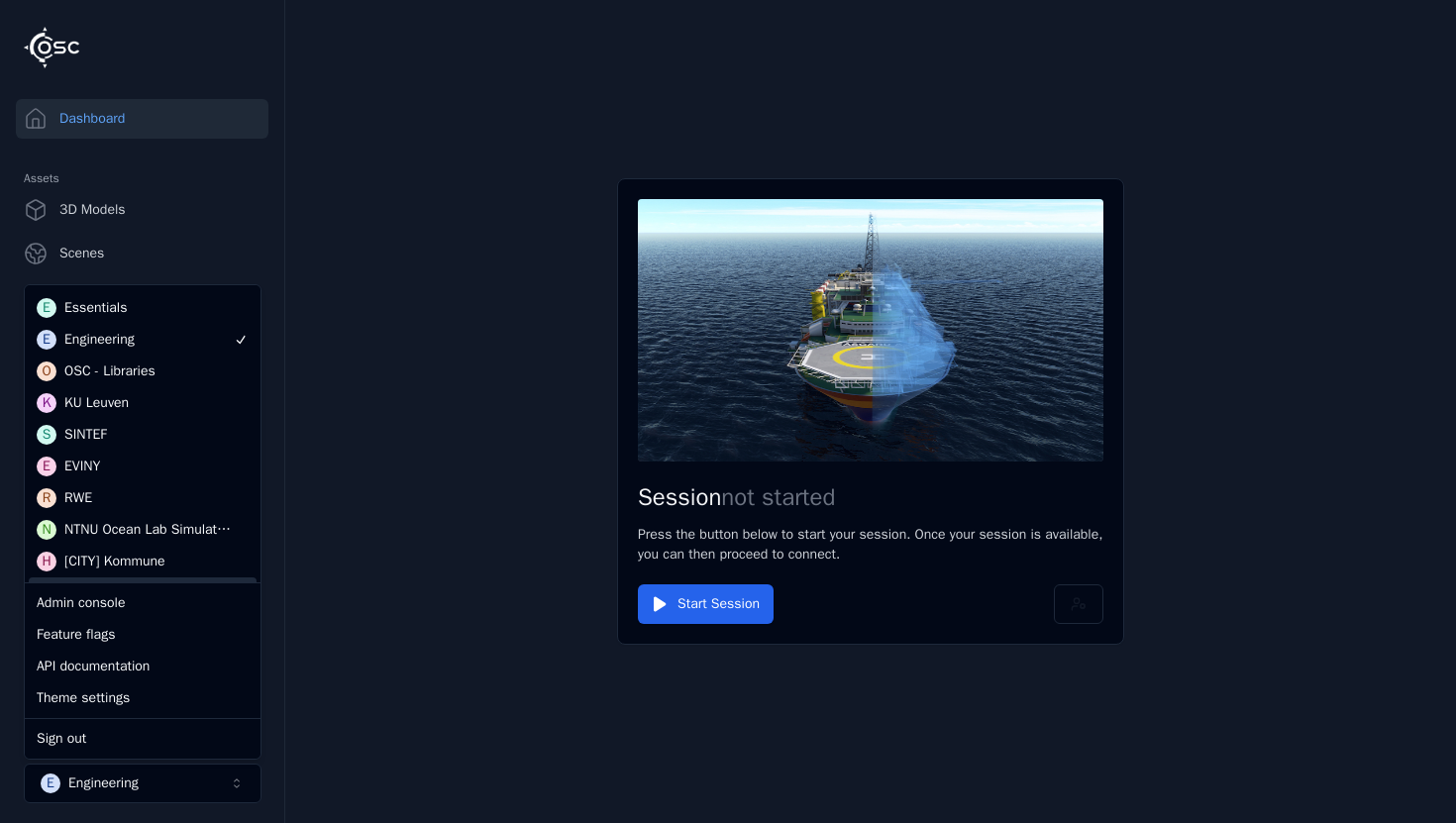 scroll, scrollTop: 100, scrollLeft: 0, axis: vertical 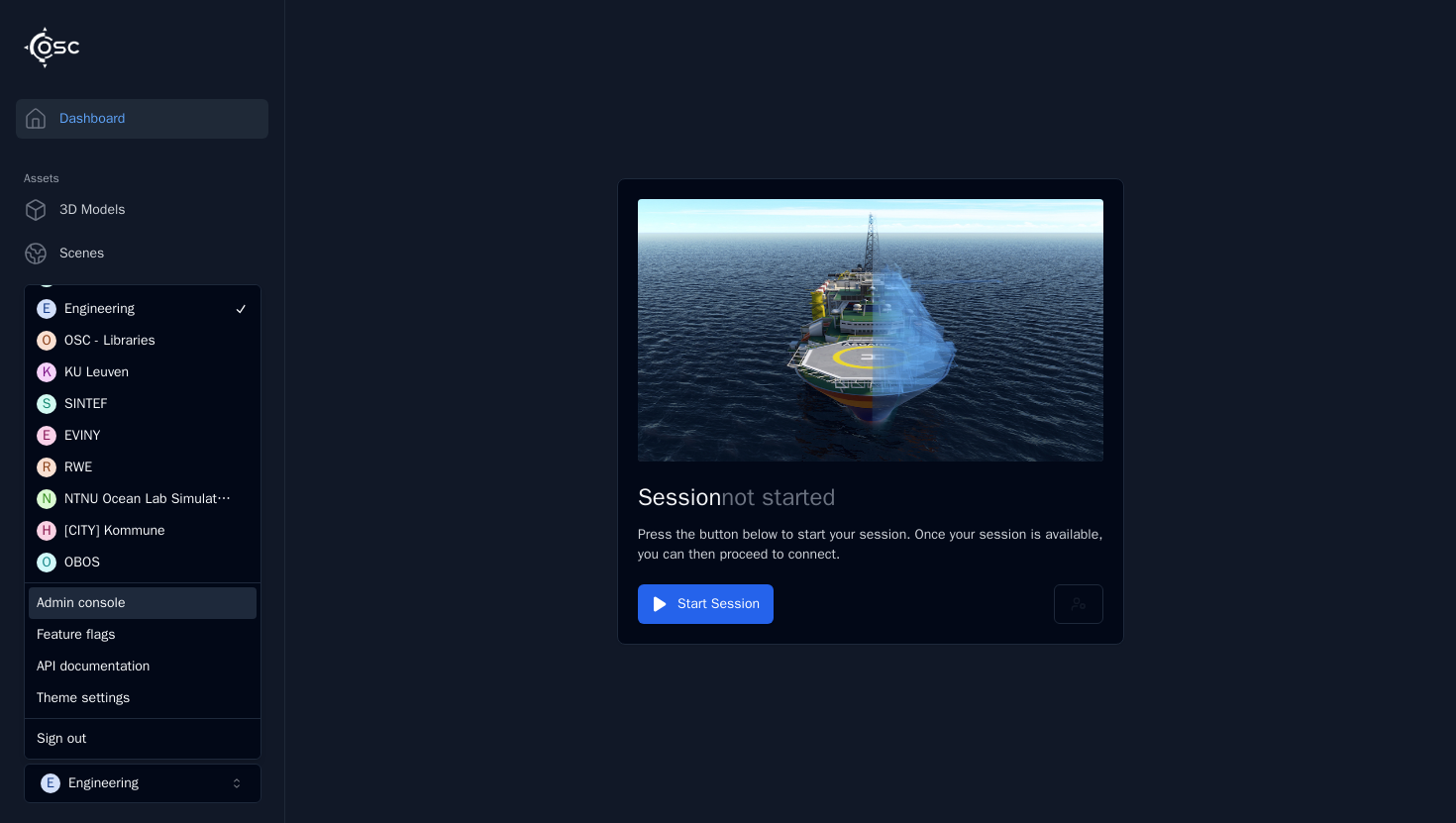 click on "Admin console" at bounding box center [143, 603] 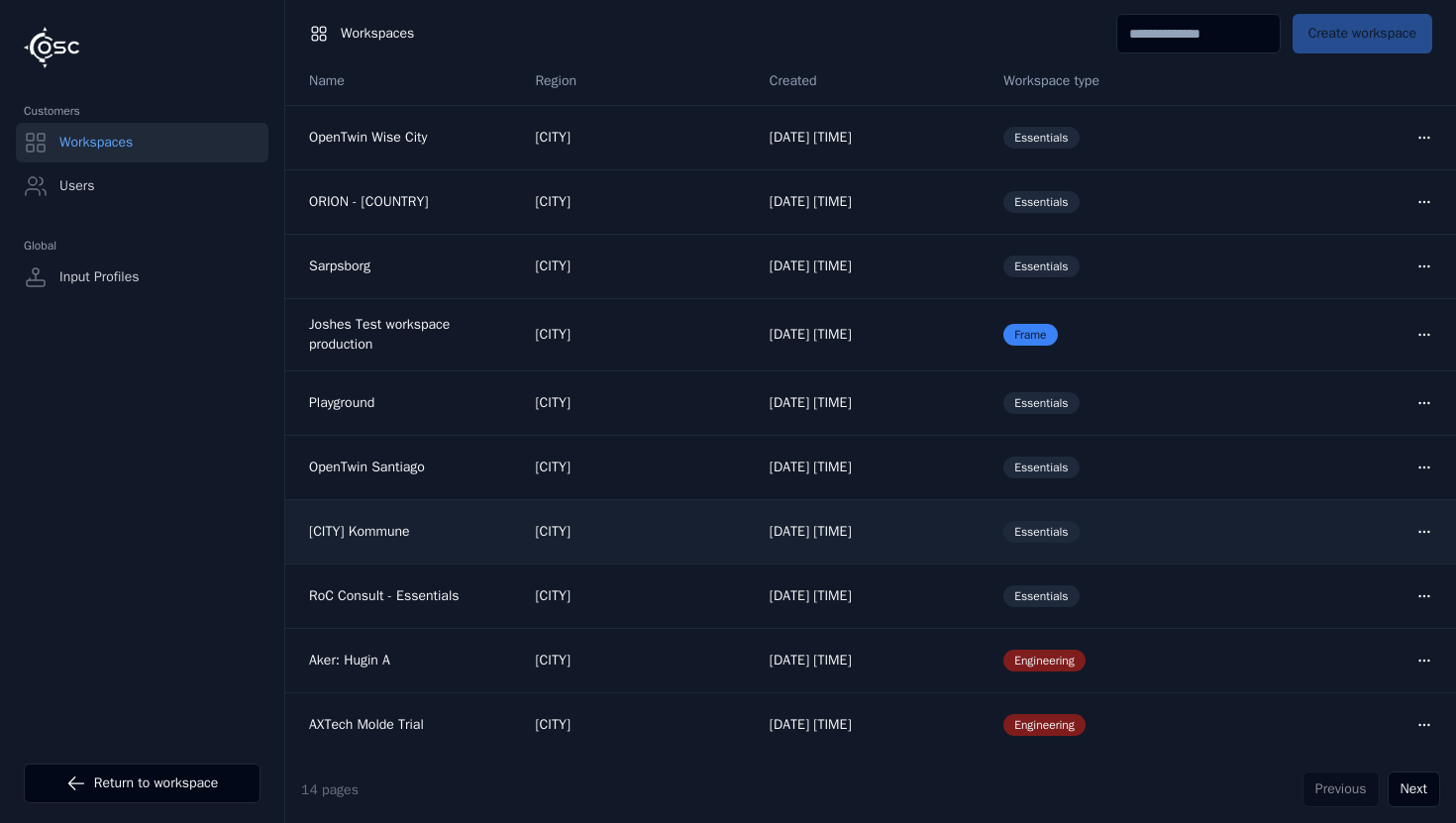 scroll, scrollTop: 0, scrollLeft: 0, axis: both 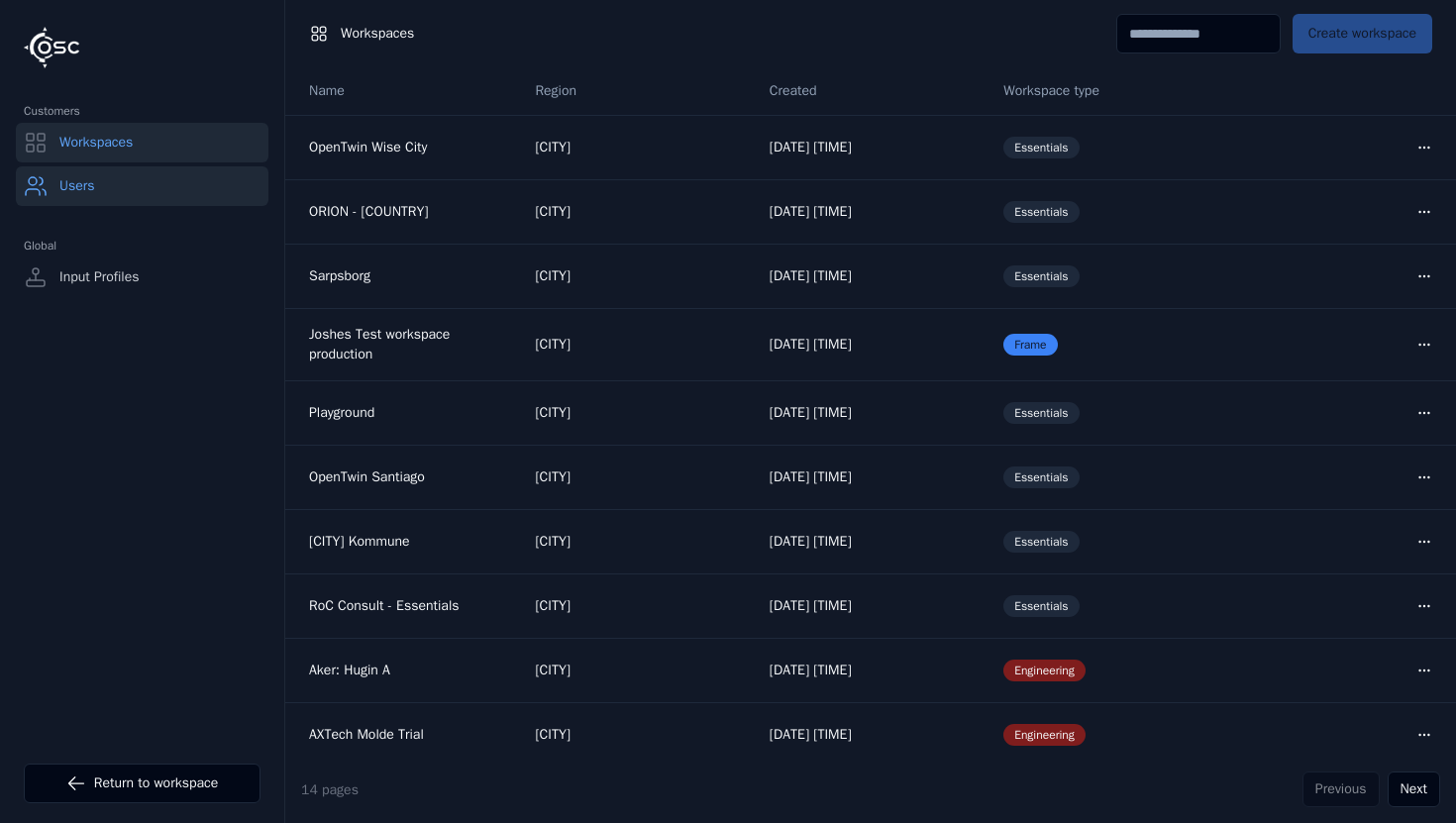 click on "Users" at bounding box center [142, 186] 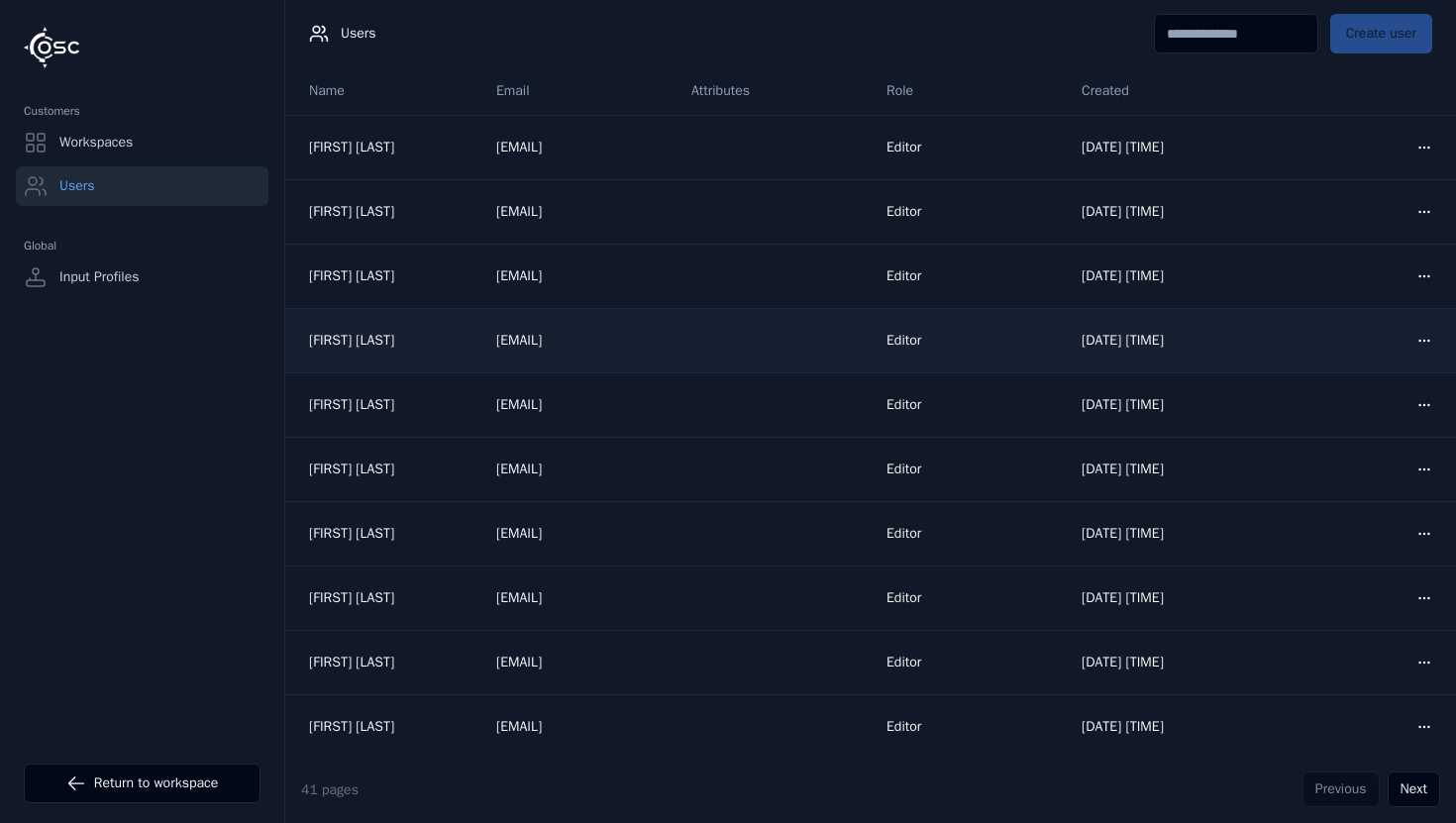 scroll, scrollTop: 10, scrollLeft: 0, axis: vertical 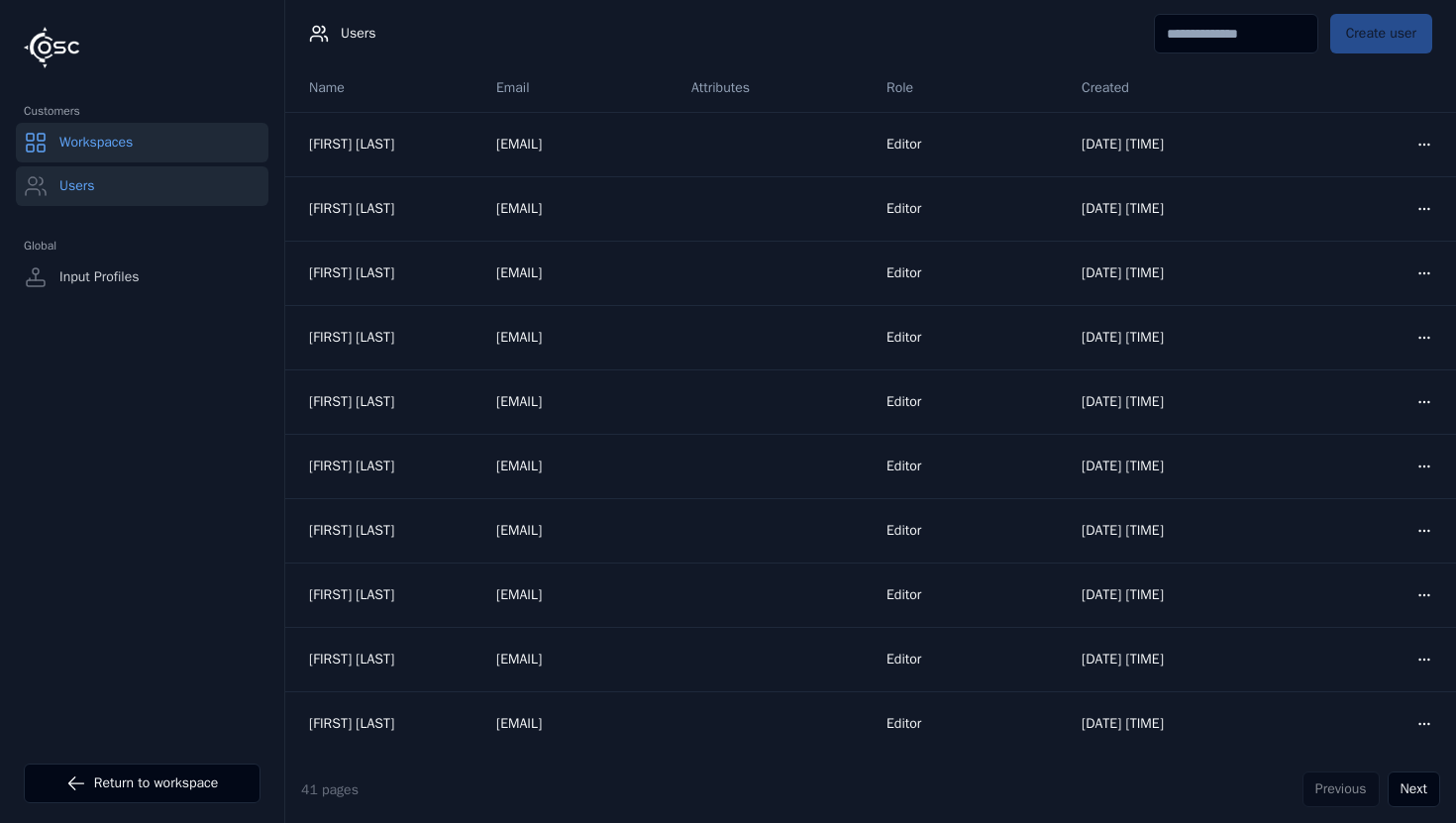 click on "Workspaces" at bounding box center [142, 143] 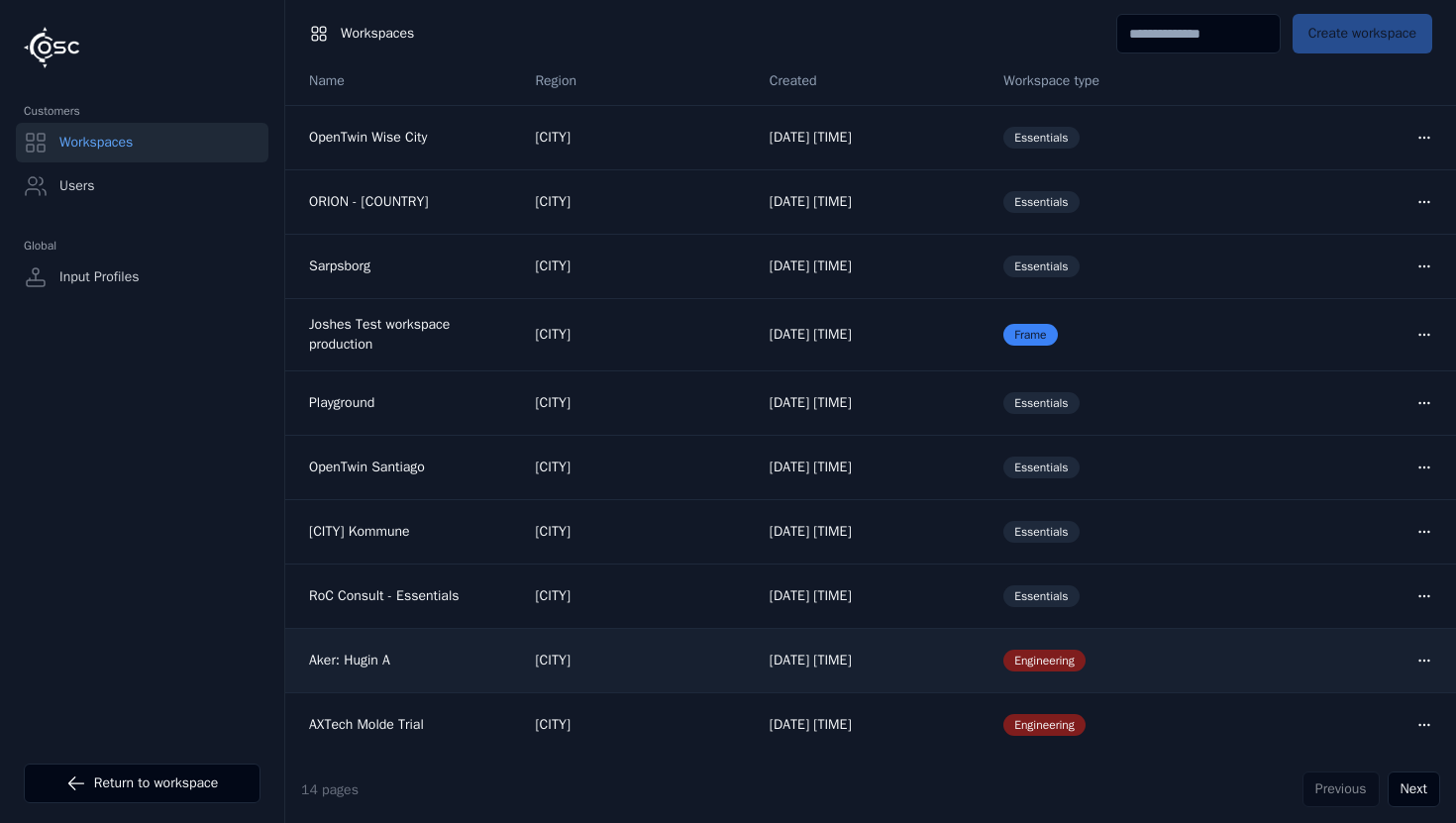 scroll, scrollTop: 0, scrollLeft: 0, axis: both 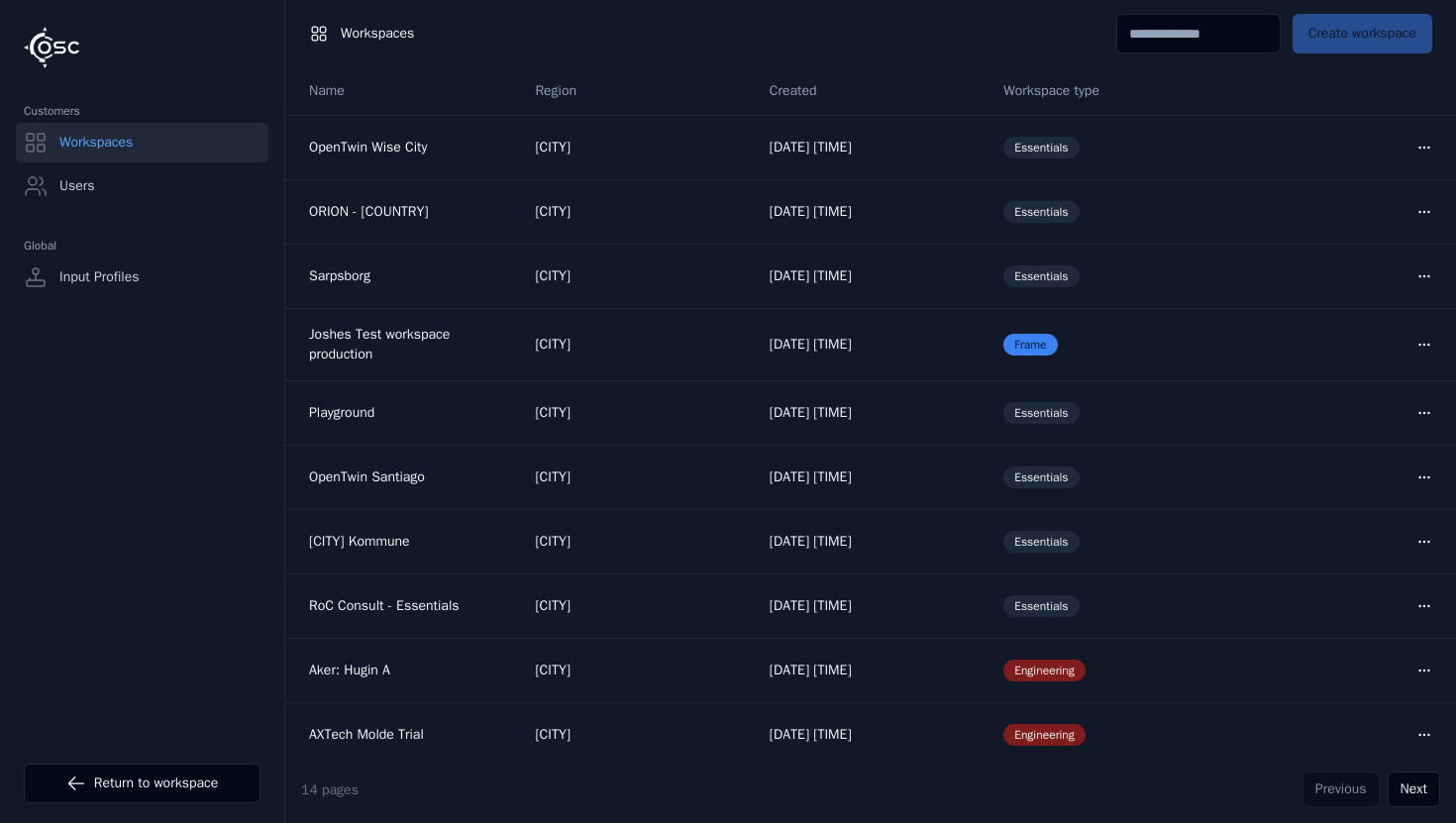 click at bounding box center (1198, 34) 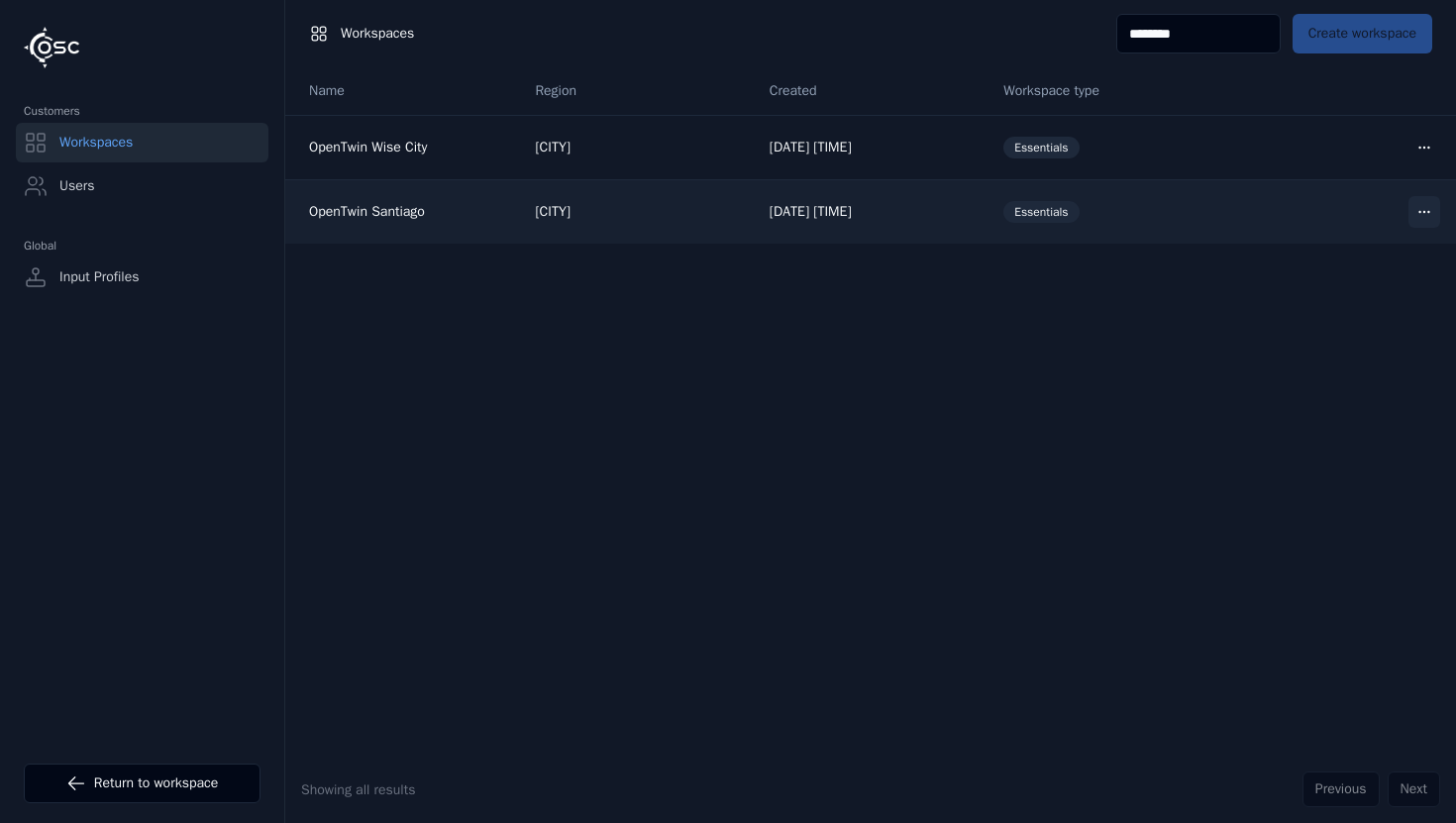 type on "********" 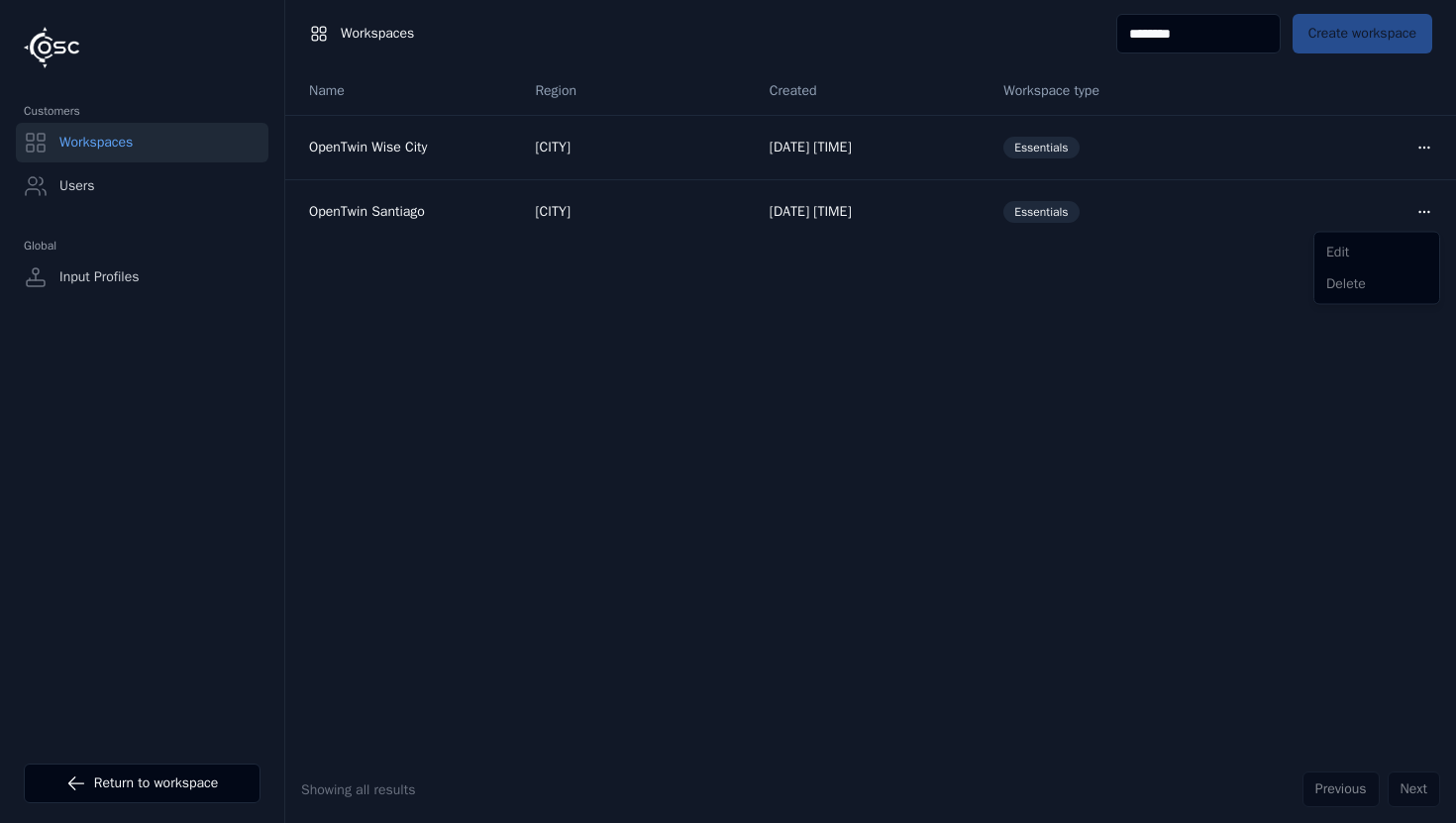click on "Edit Delete" at bounding box center (1377, 268) 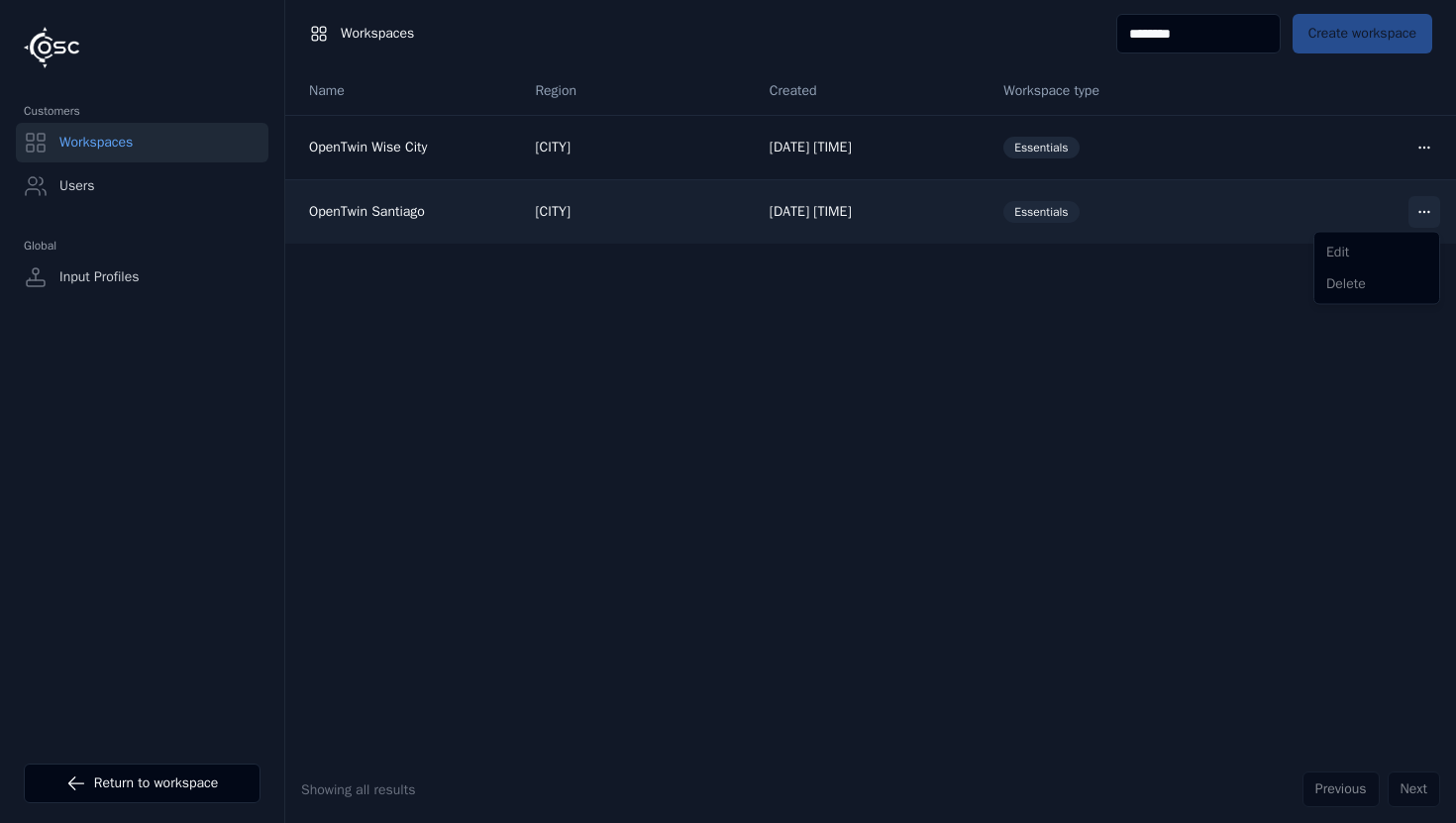 click on "[DATE] [TIME]" at bounding box center (728, 411) 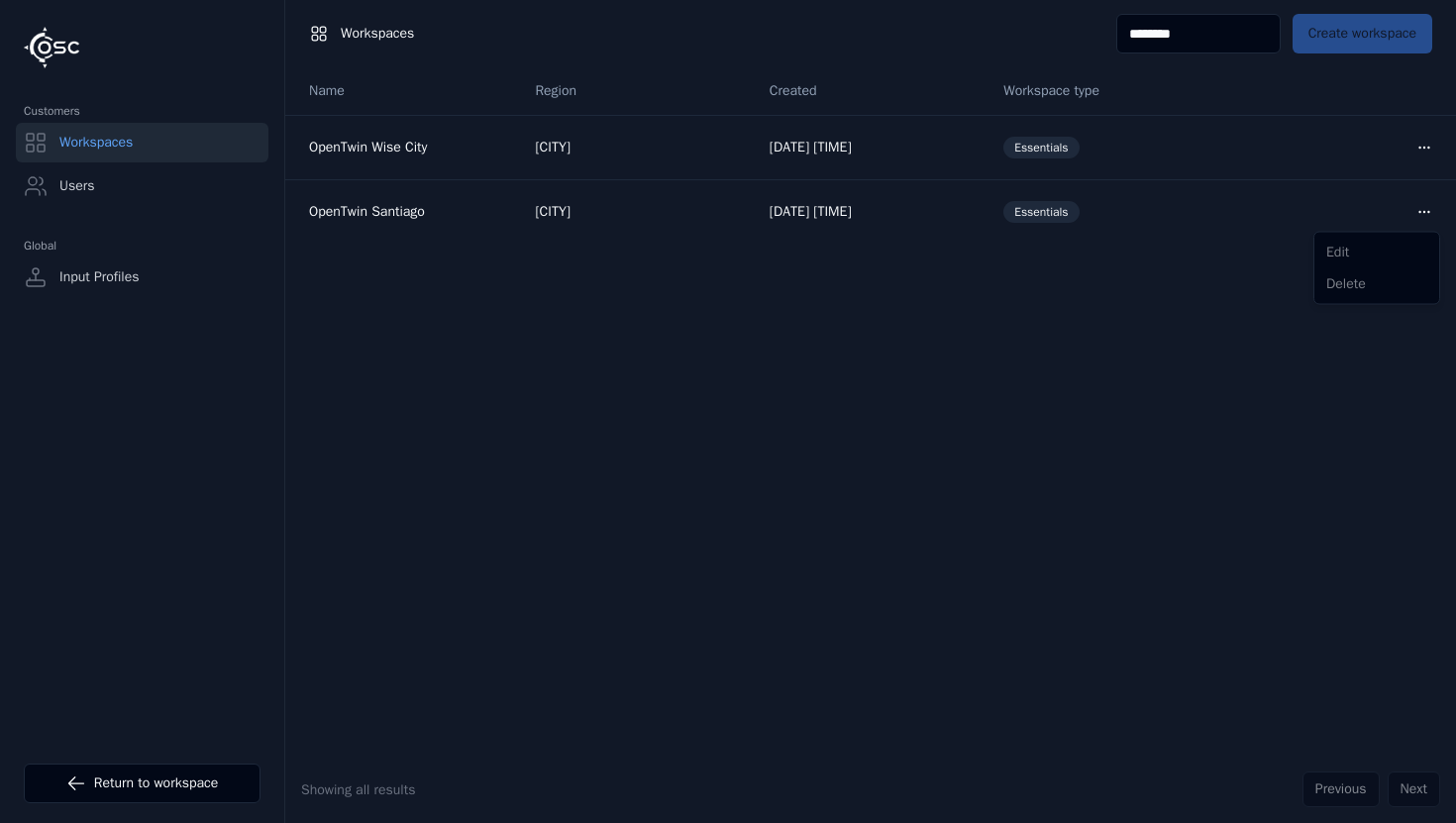 click on "Edit Delete" at bounding box center [1377, 268] 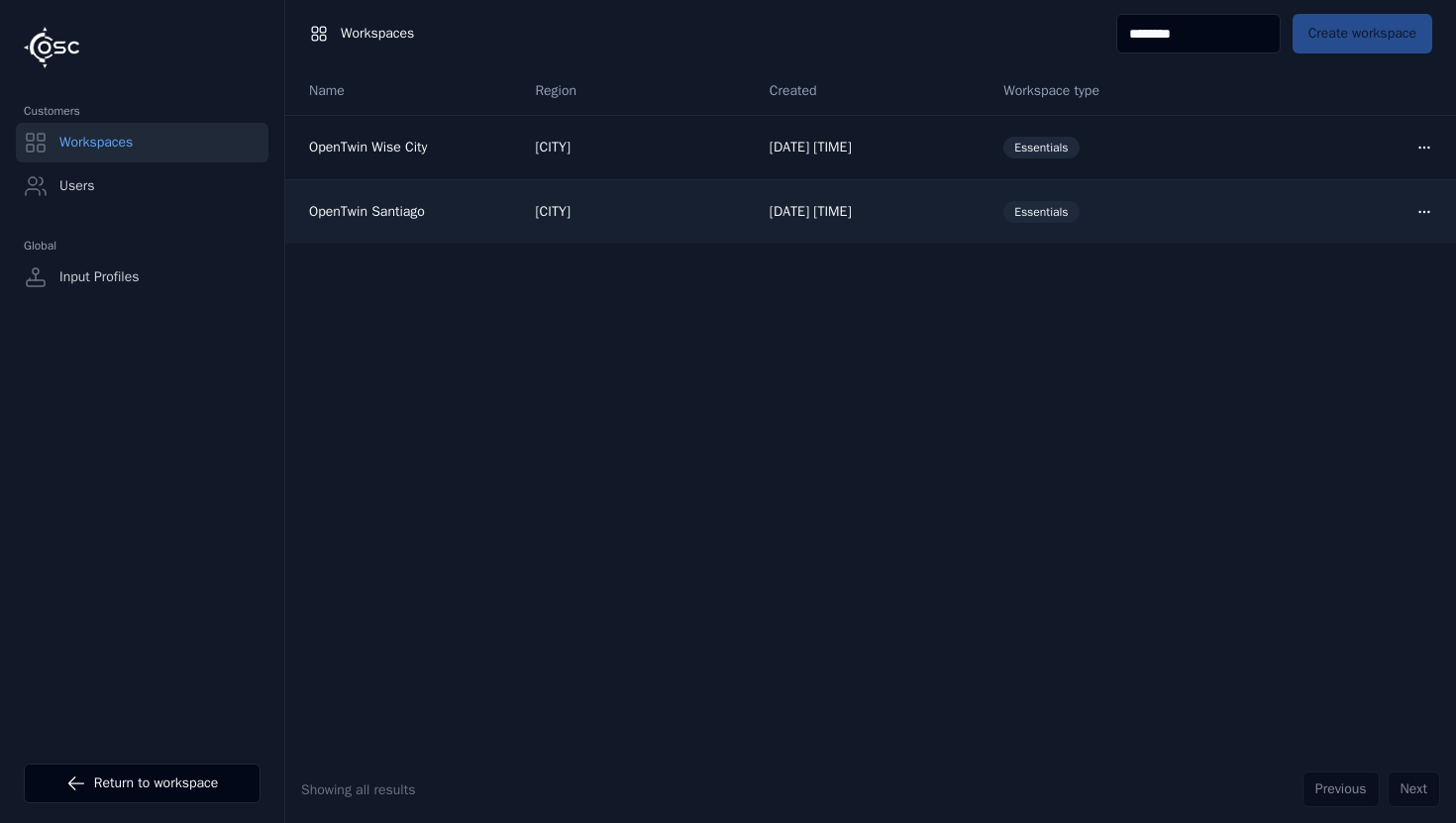 click on "OpenTwin Santiago" at bounding box center (406, 212) 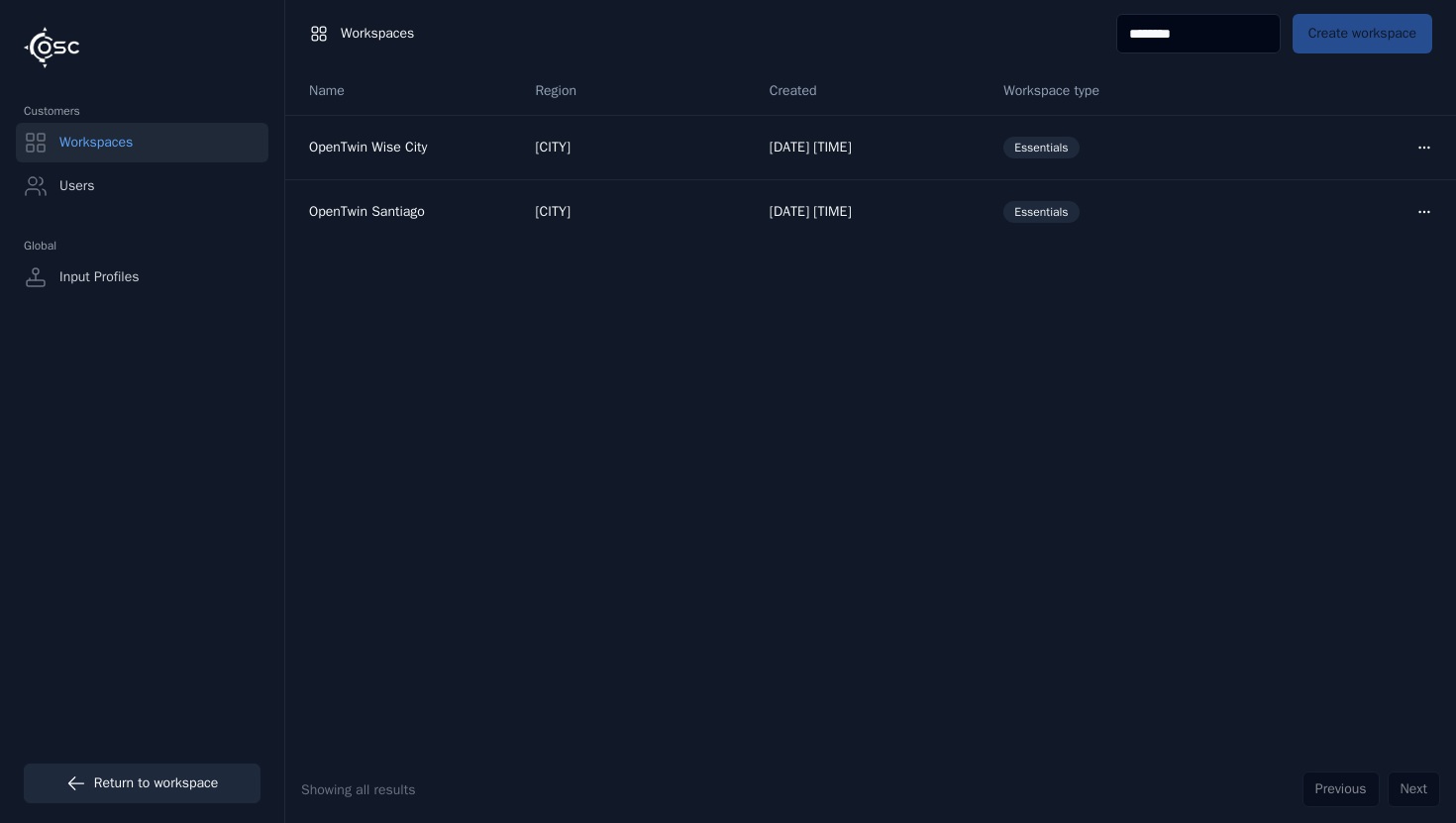 click on "Return to workspace" at bounding box center (142, 783) 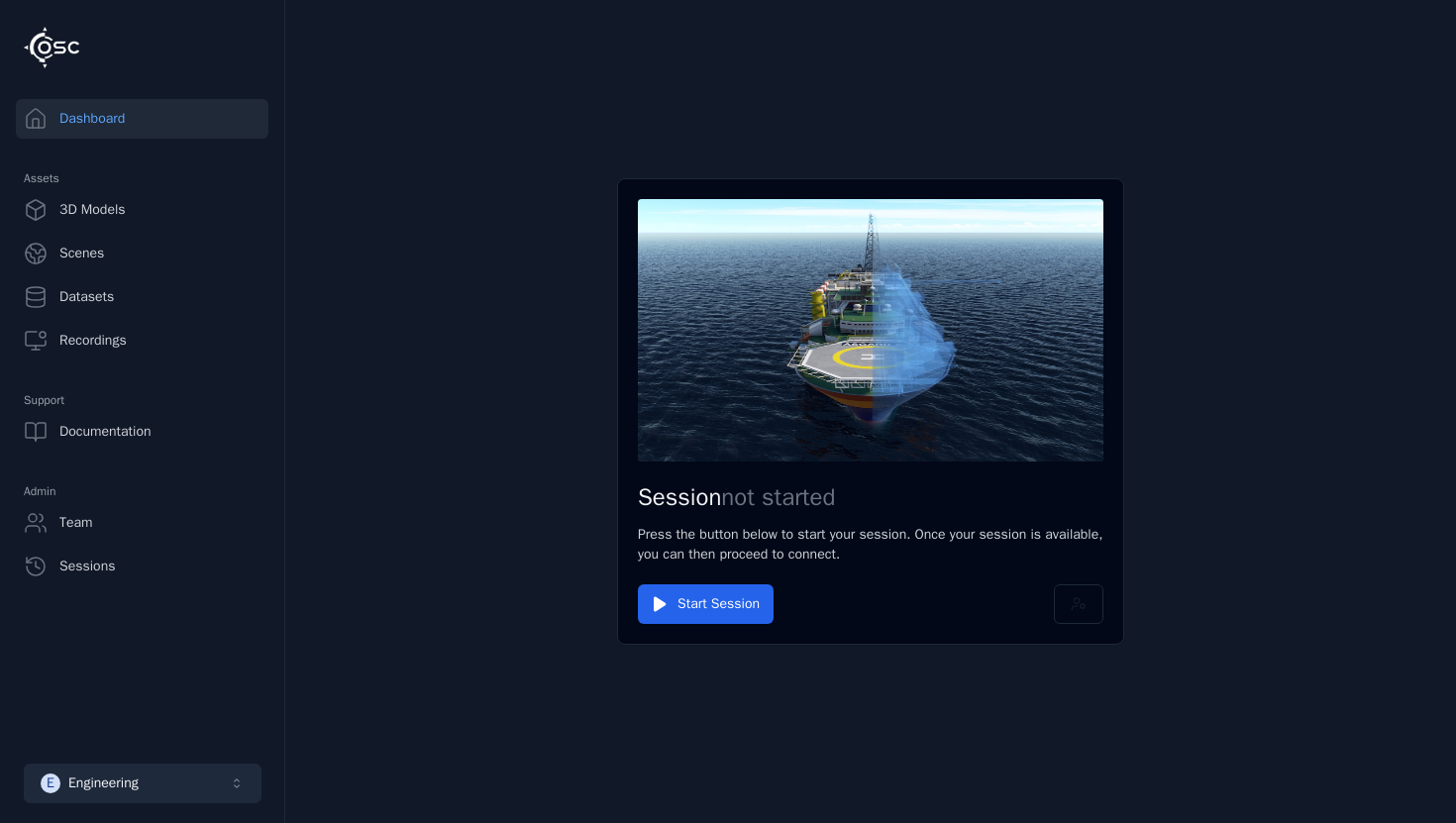 click on "E Engineering" at bounding box center (143, 783) 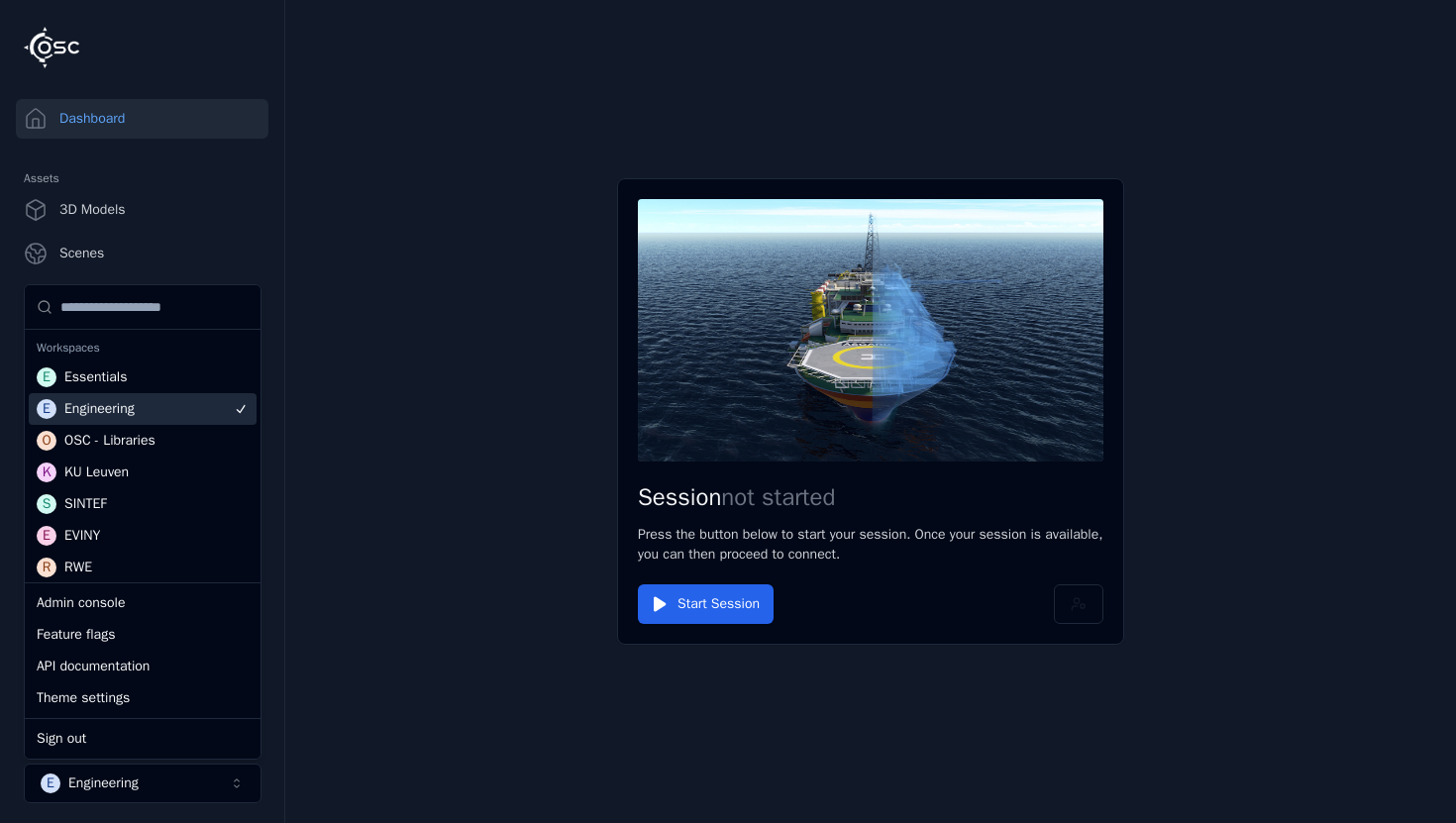 type on "********" 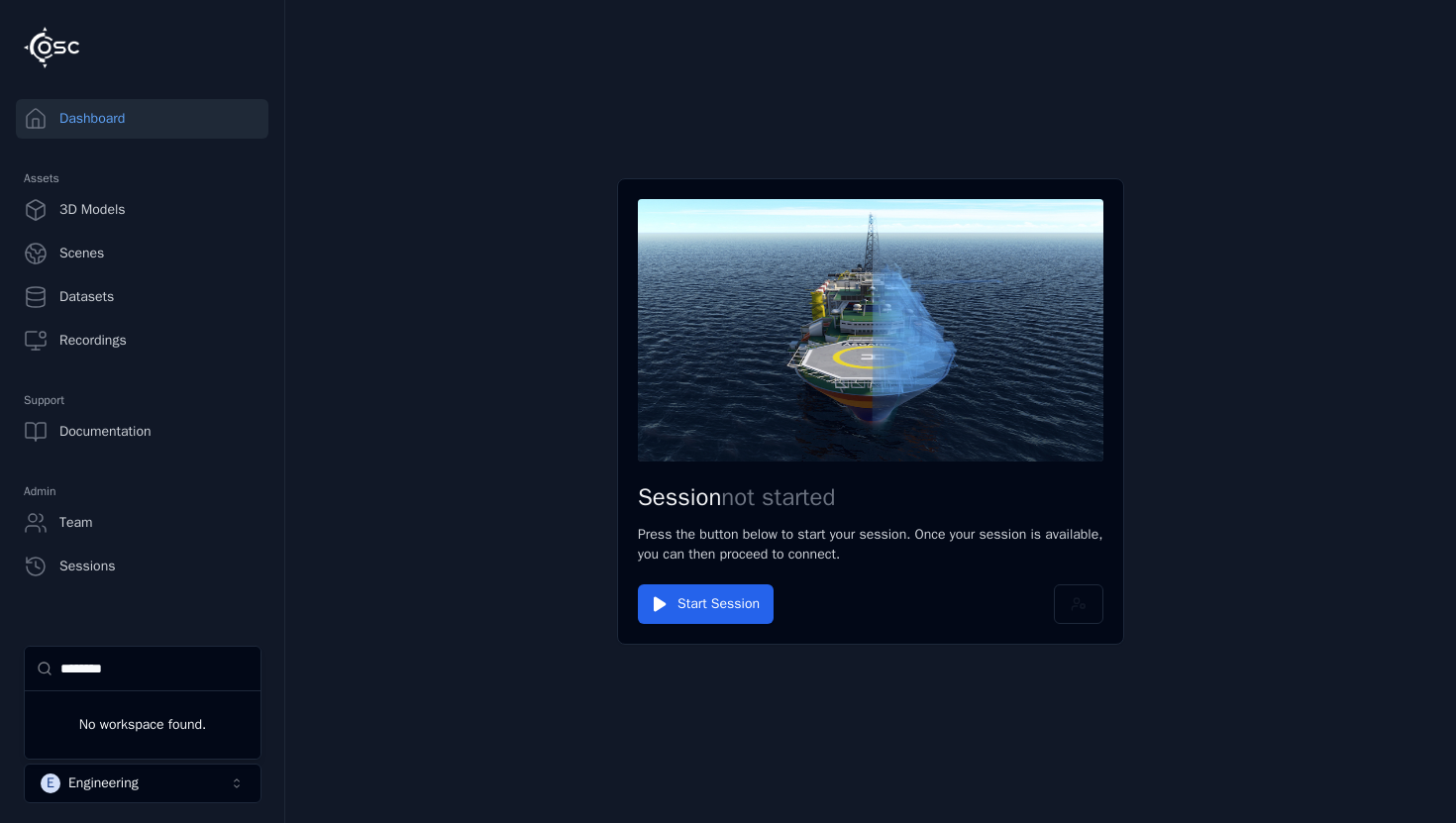 type 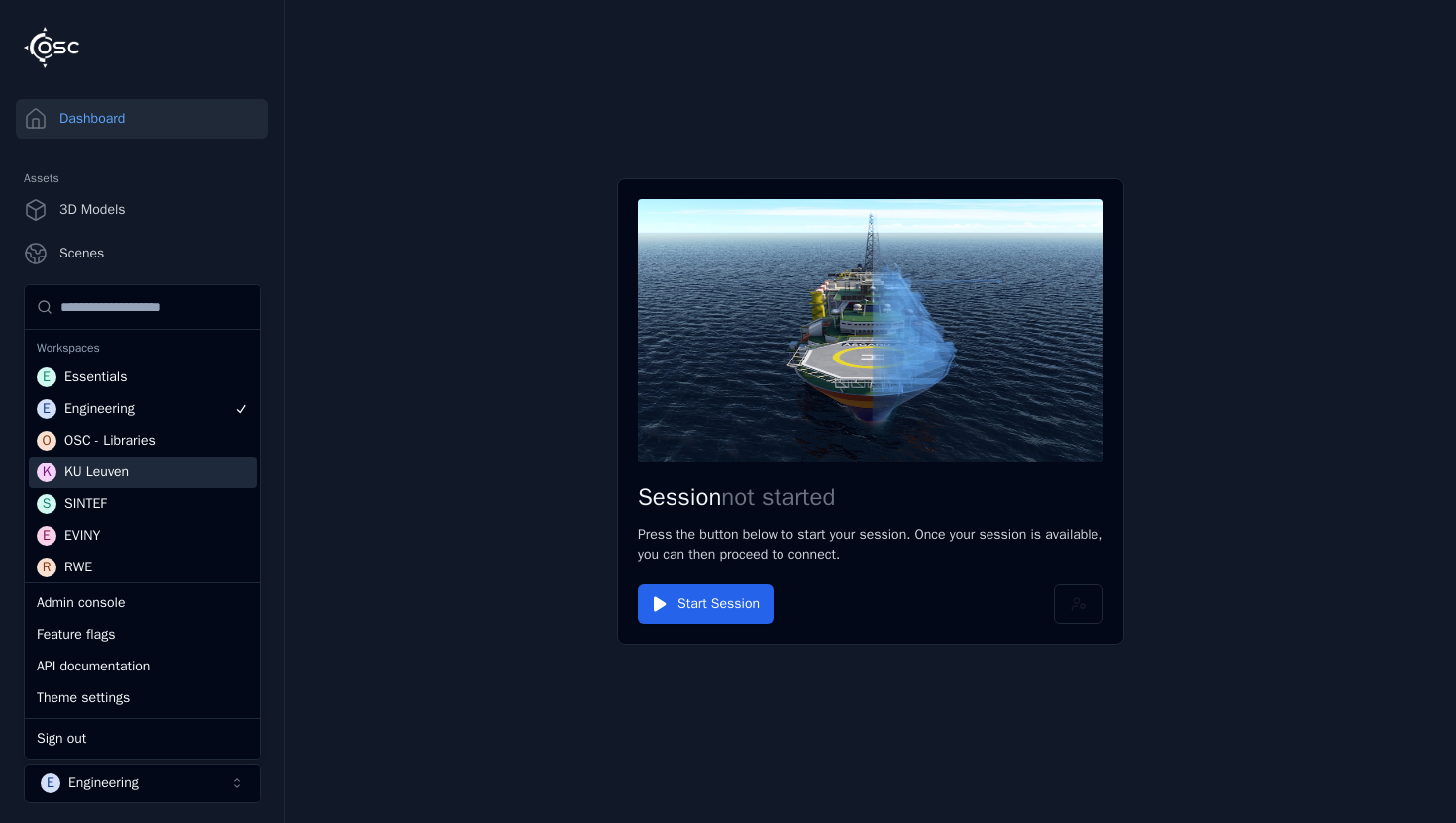 click on "Session  not started Press the button below to start your session. Once your session is available, you can then proceed to connect. Start Session" at bounding box center [871, 411] 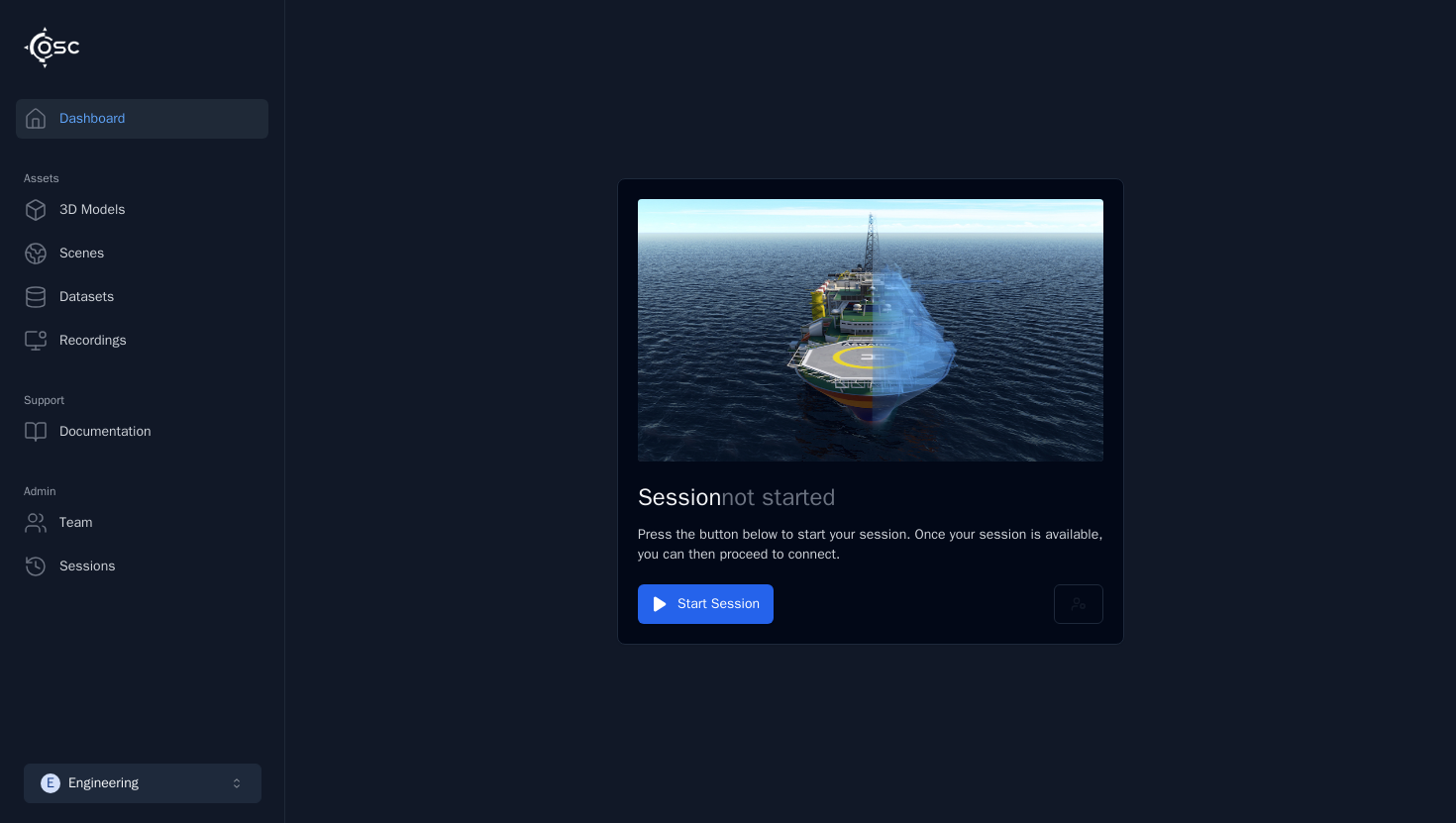 click on "Engineering" at bounding box center (103, 783) 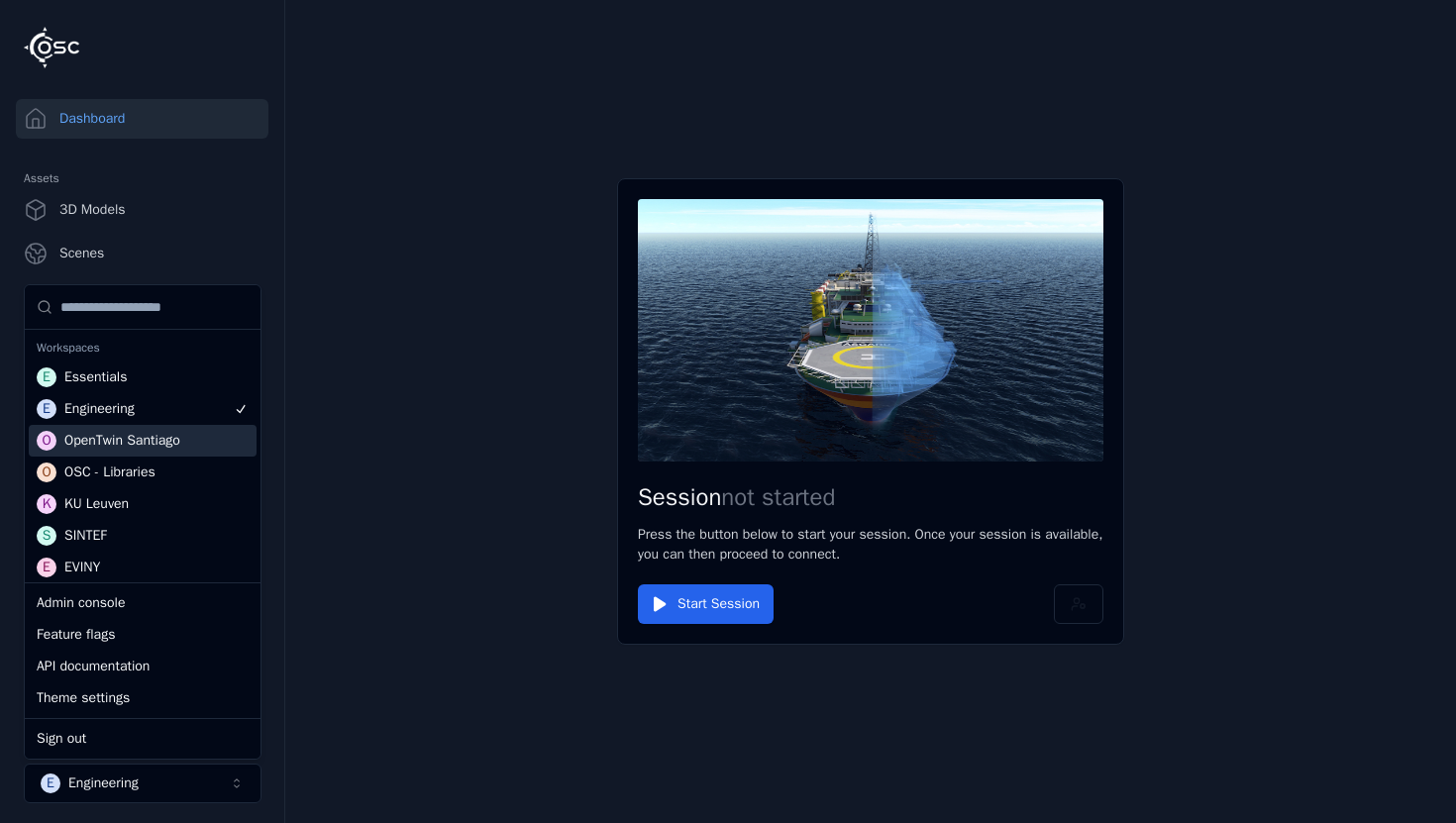 click on "OpenTwin Santiago" at bounding box center (122, 441) 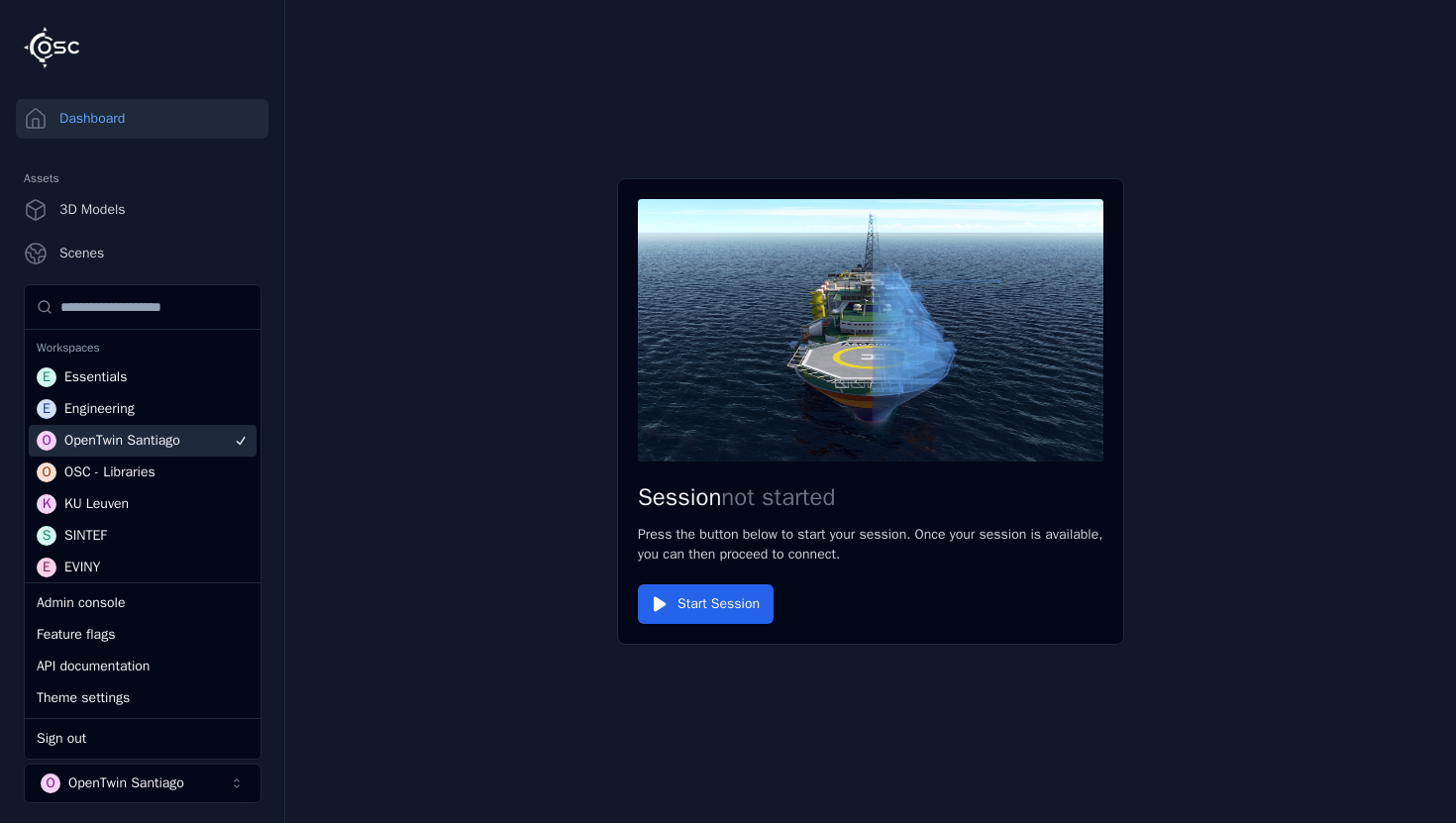 click on "Session  not started Press the button below to start your session. Once your session is available, you can then proceed to connect. Start Session" at bounding box center (871, 411) 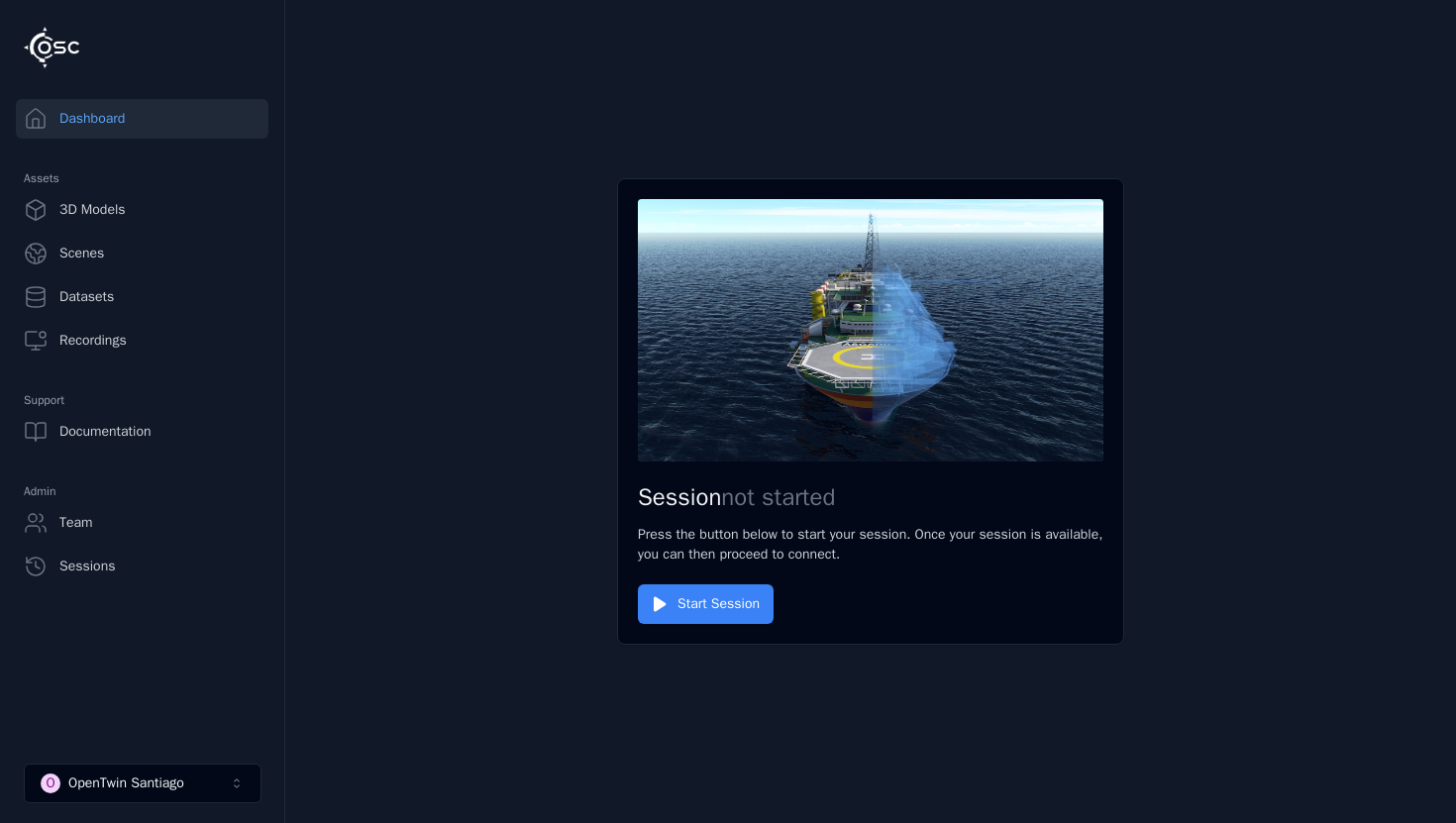 click on "Start Session" at bounding box center [705, 604] 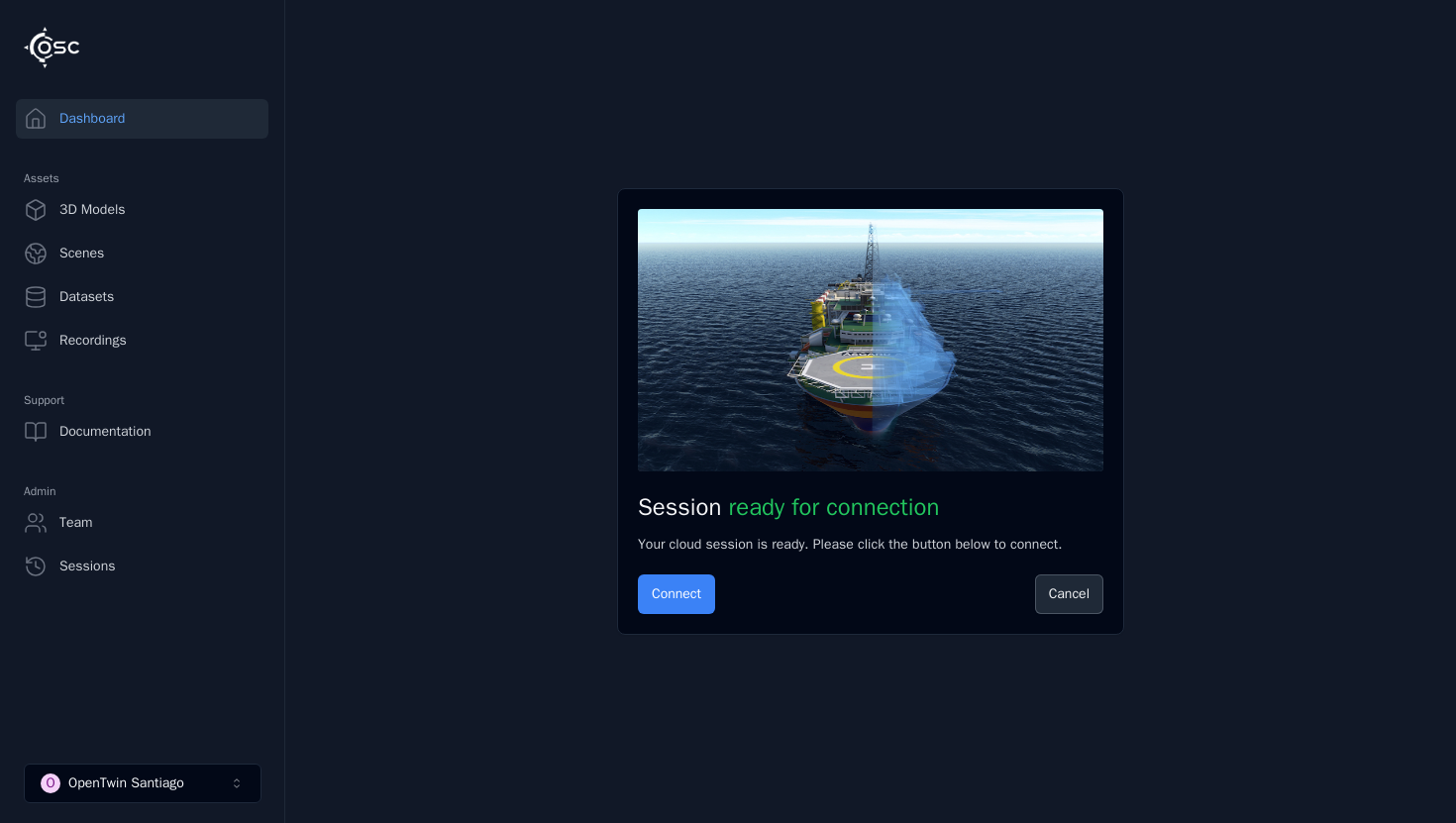 click on "Connect" at bounding box center (676, 594) 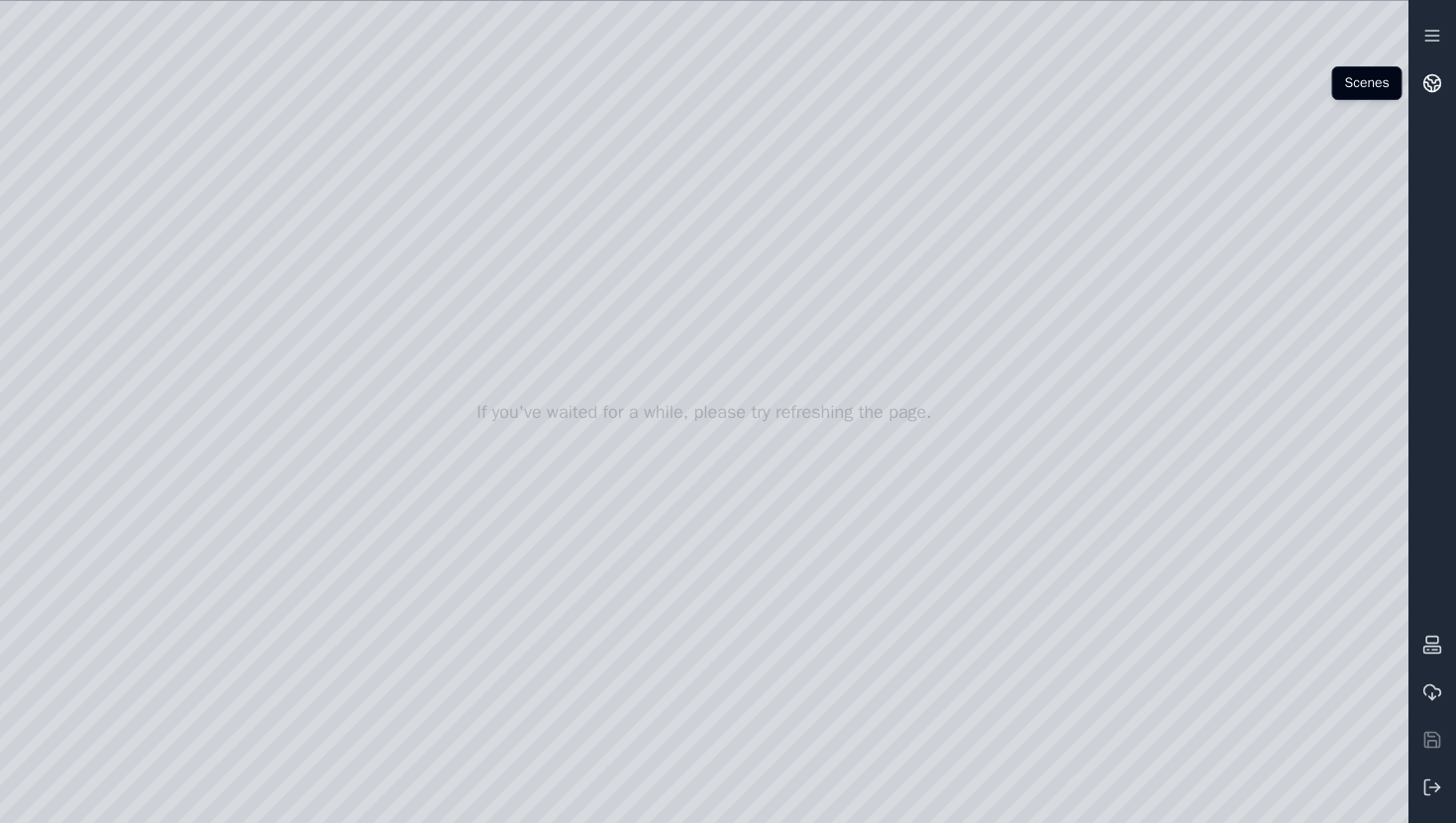 click 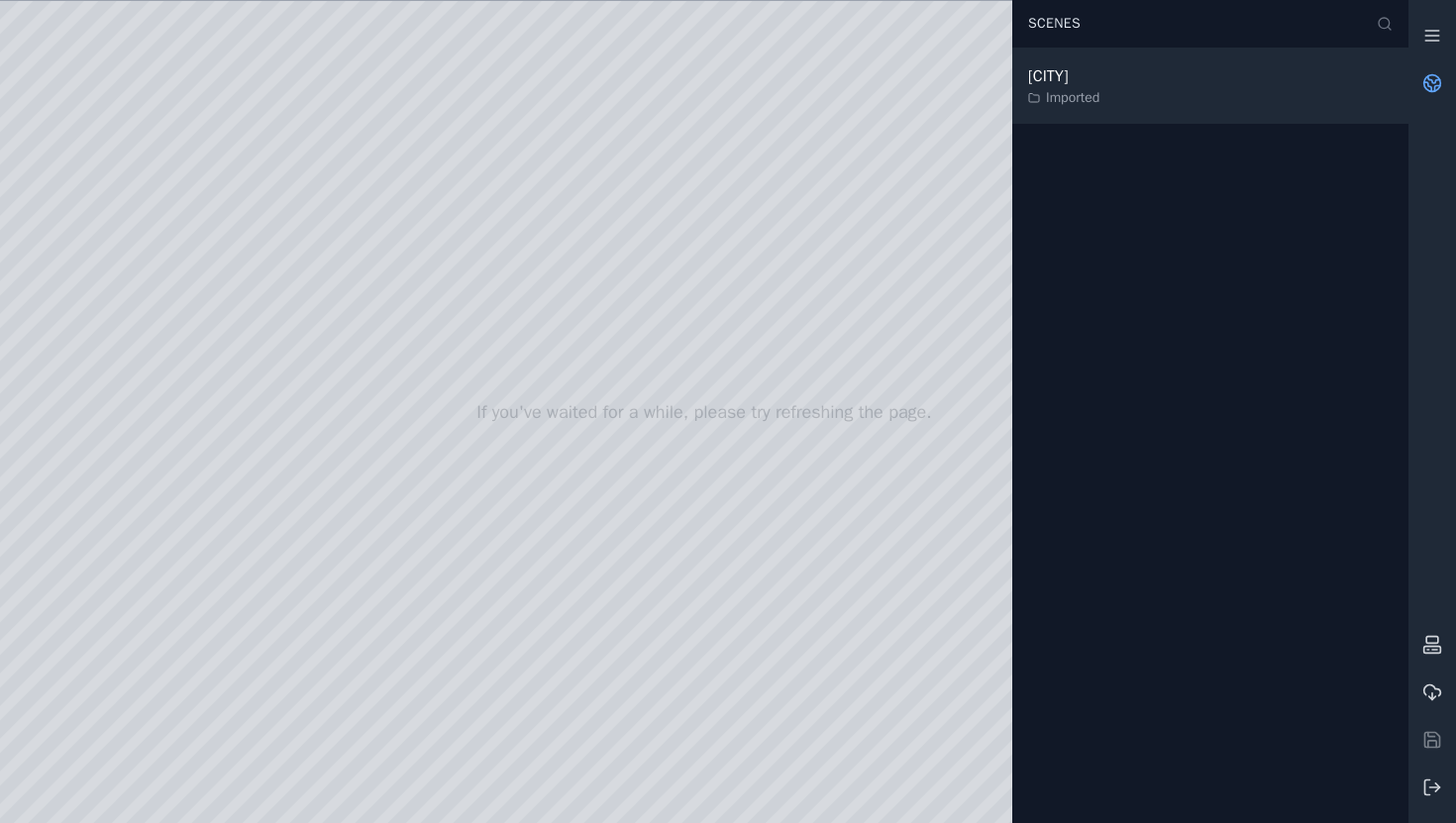 click on "[CITY] Imported" at bounding box center (1210, 86) 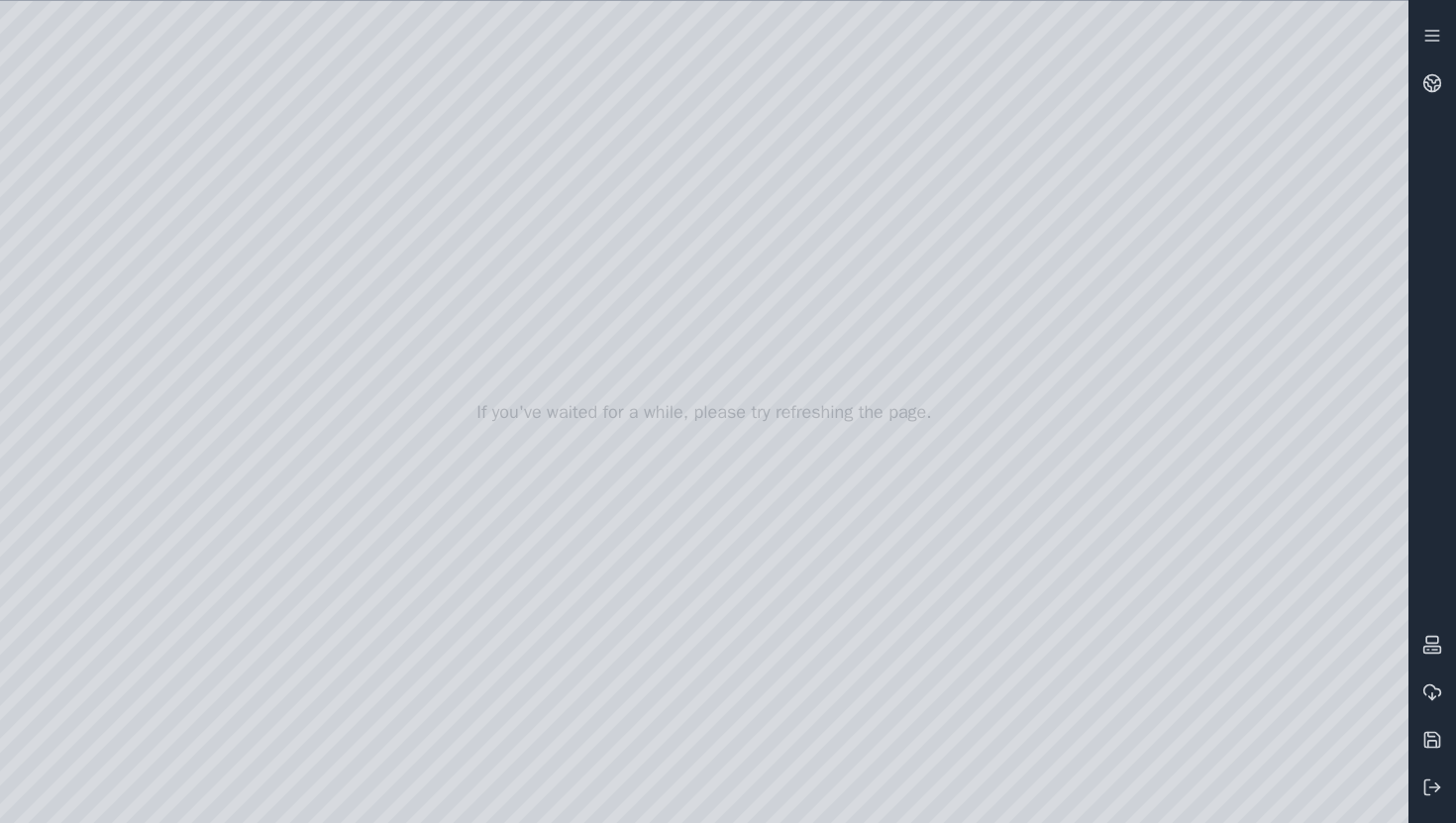 click at bounding box center [704, 412] 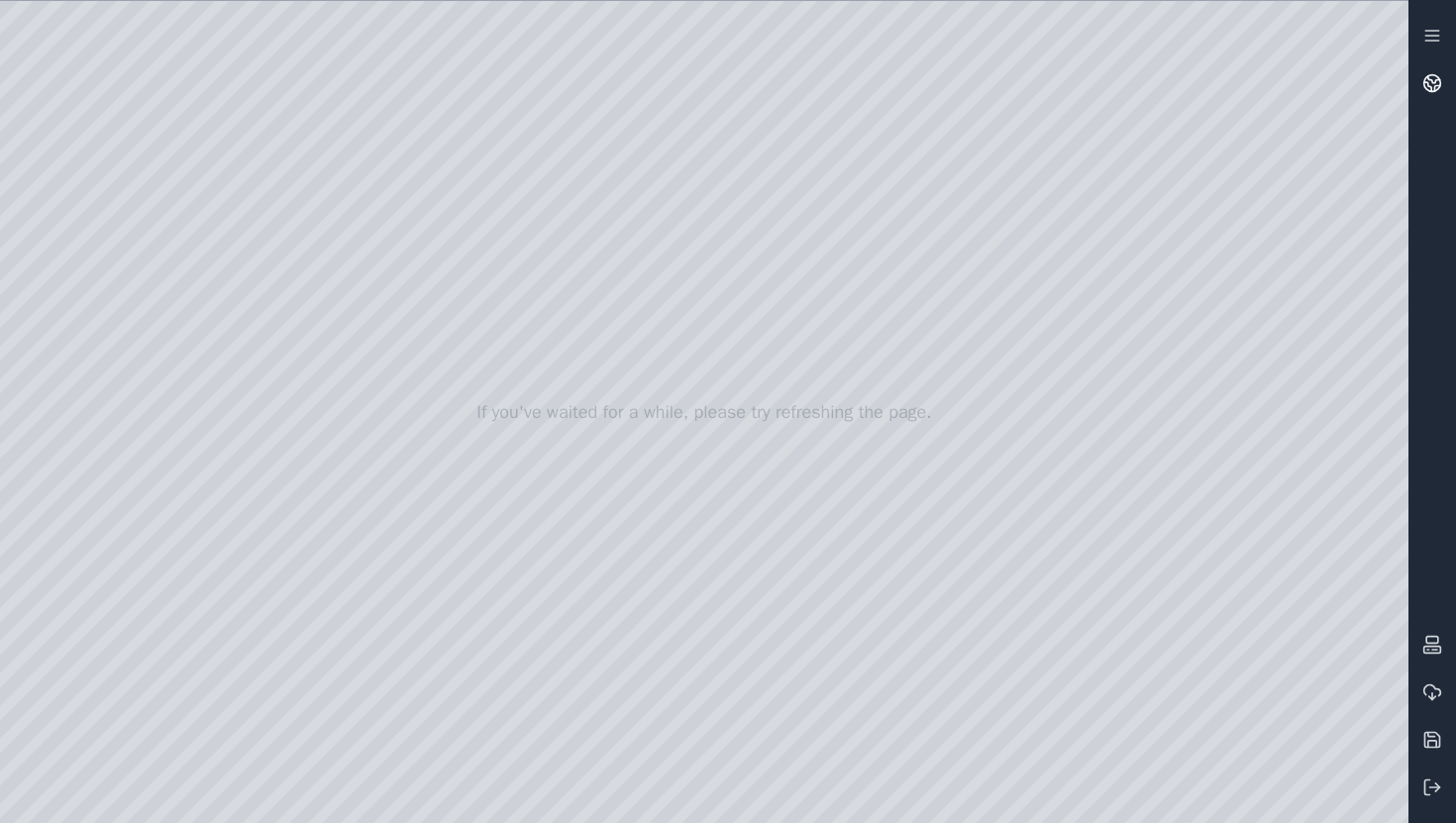 click 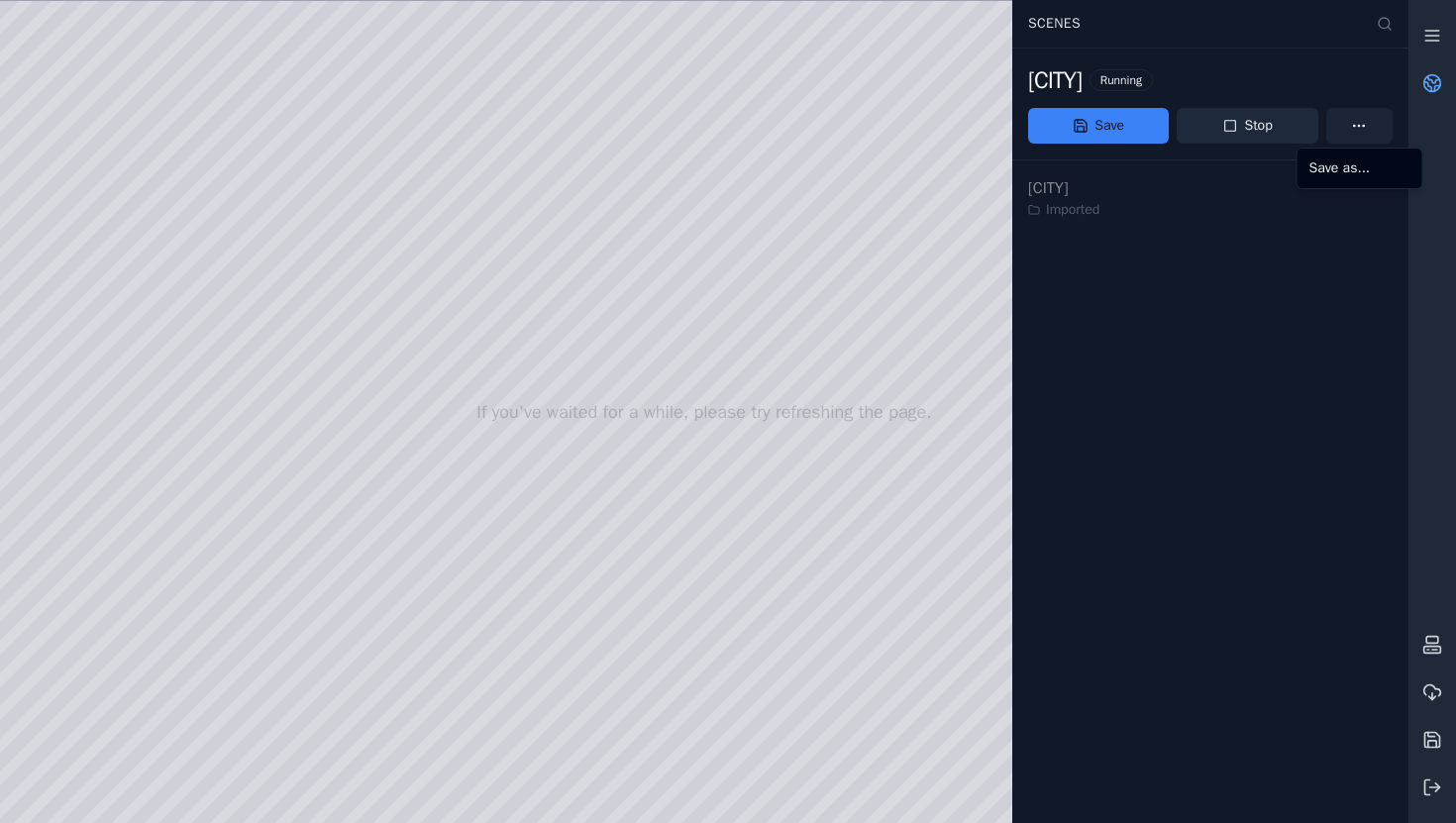 click on "If you've waited for a while, please try refreshing the page. Scenes [CITY] Running Save Stop [CITY] Imported
Save as..." at bounding box center (728, 411) 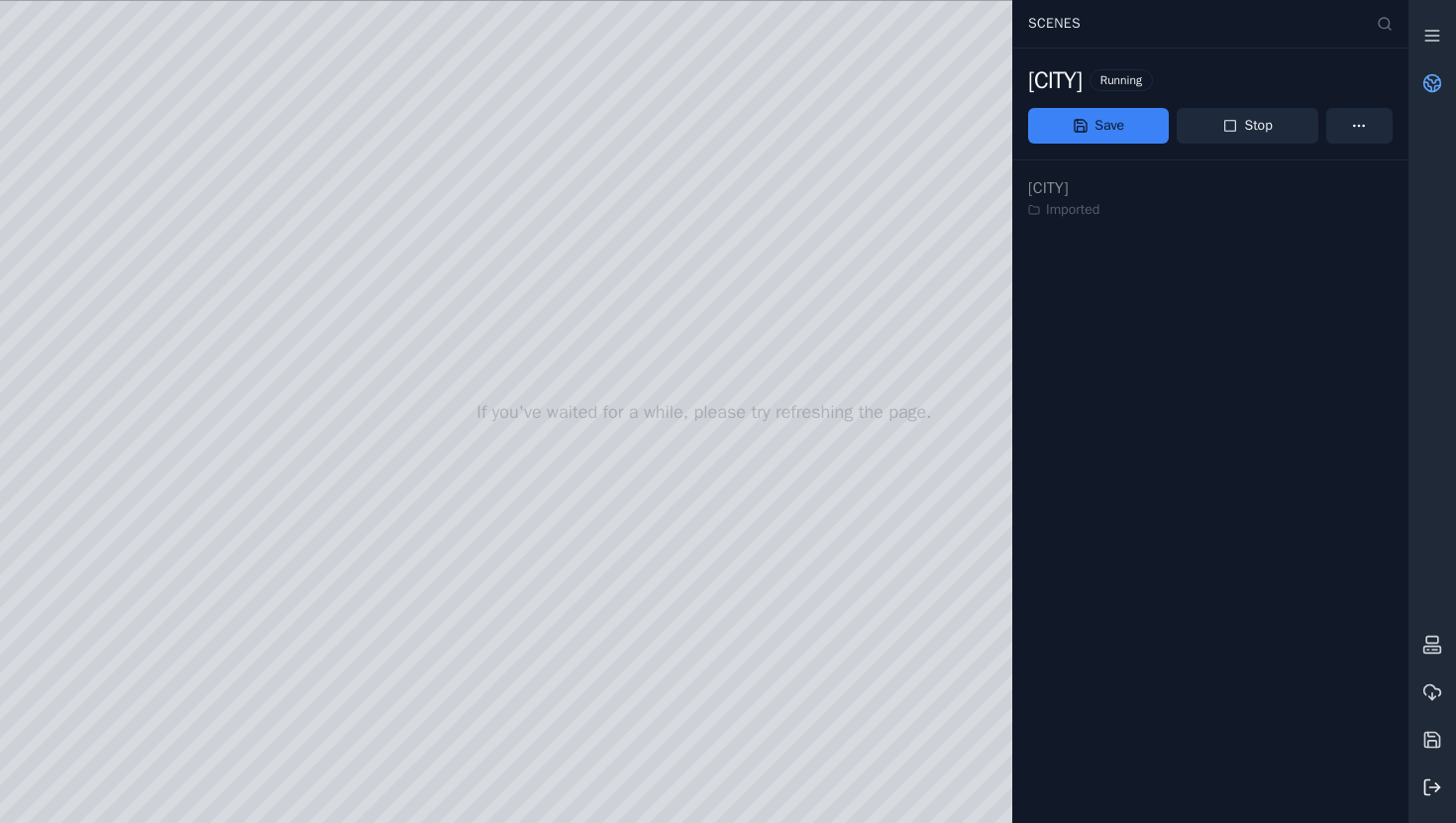 click 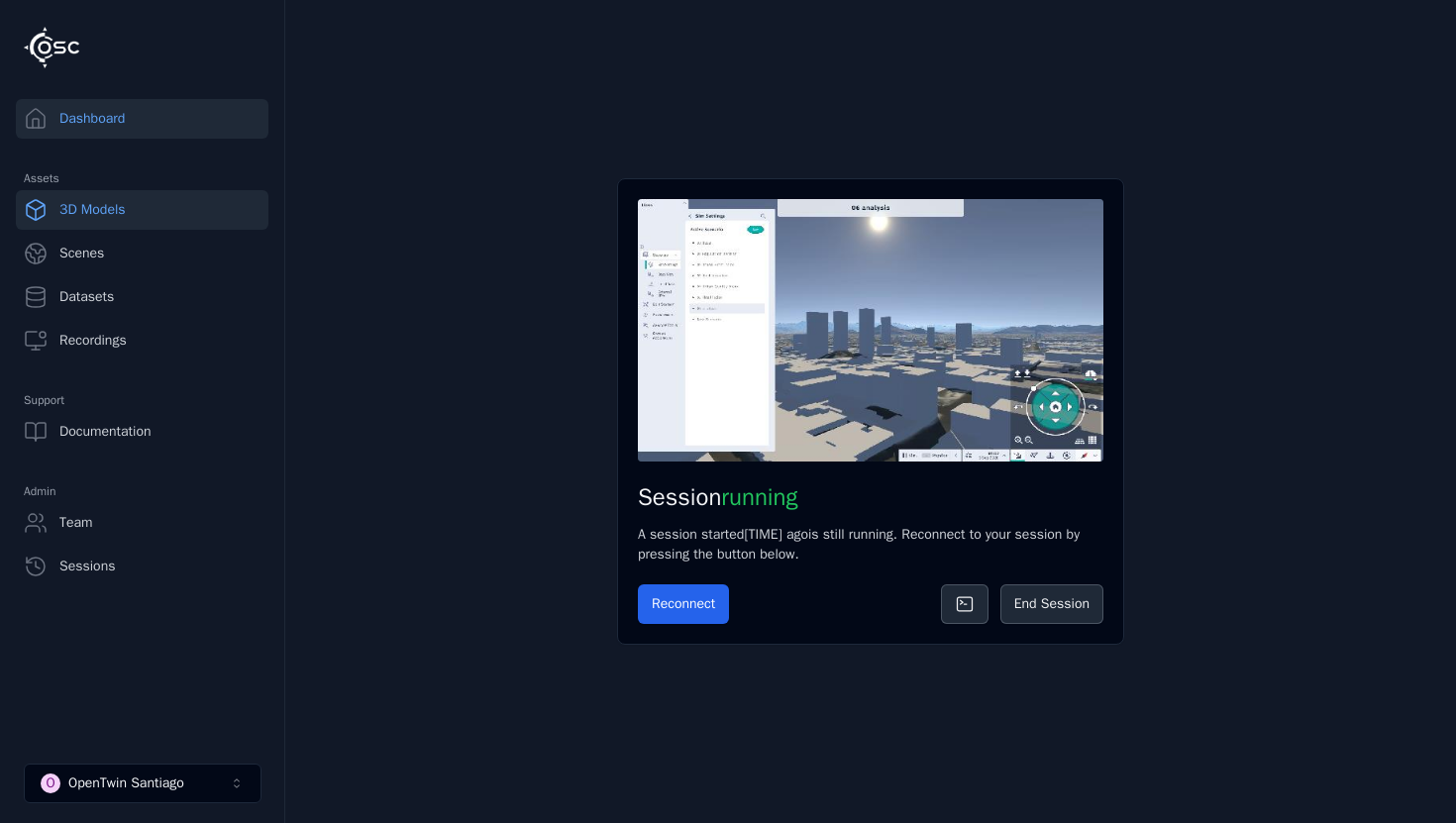 click on "3D Models" at bounding box center [142, 210] 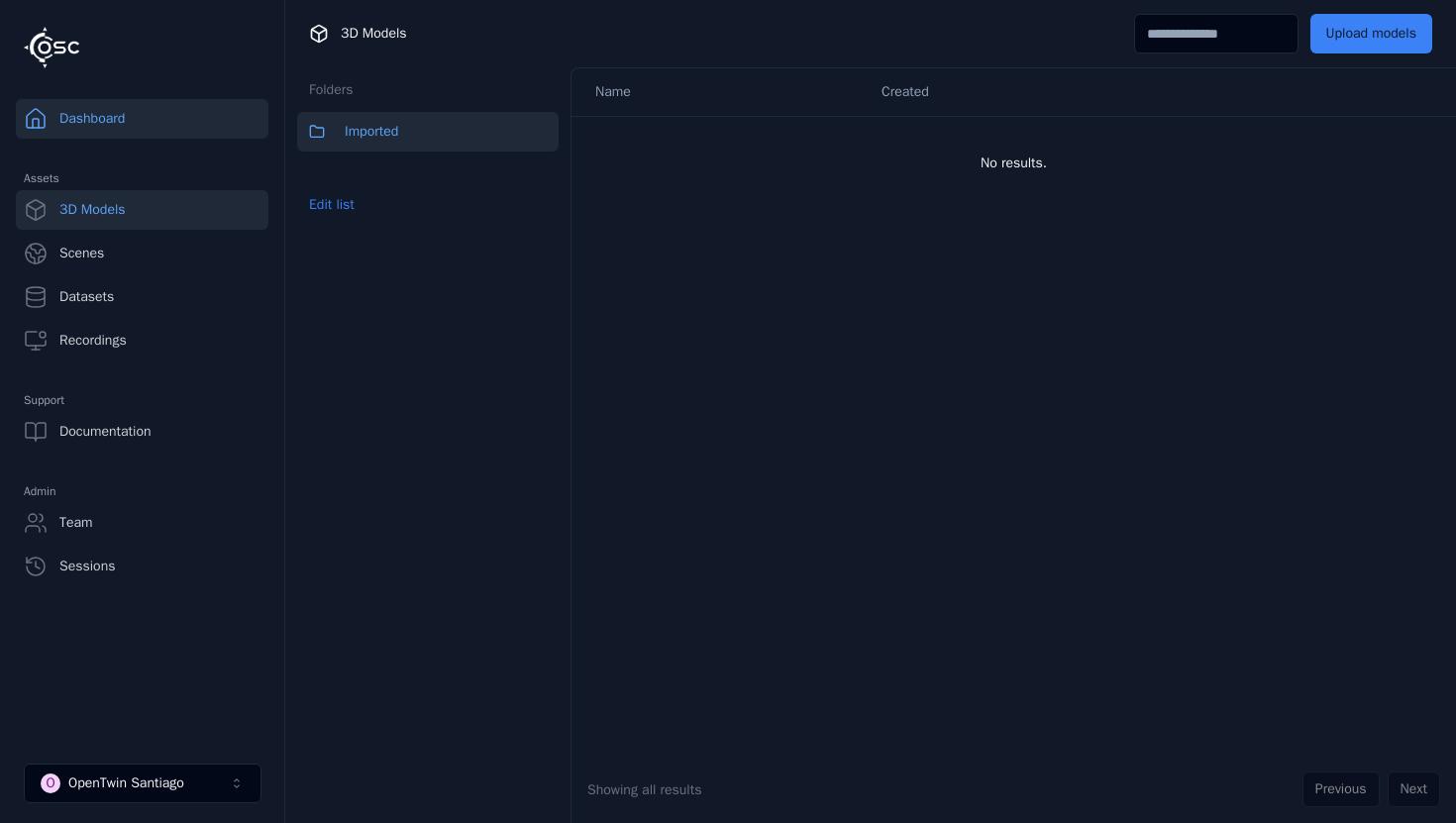 click on "Dashboard" at bounding box center [142, 119] 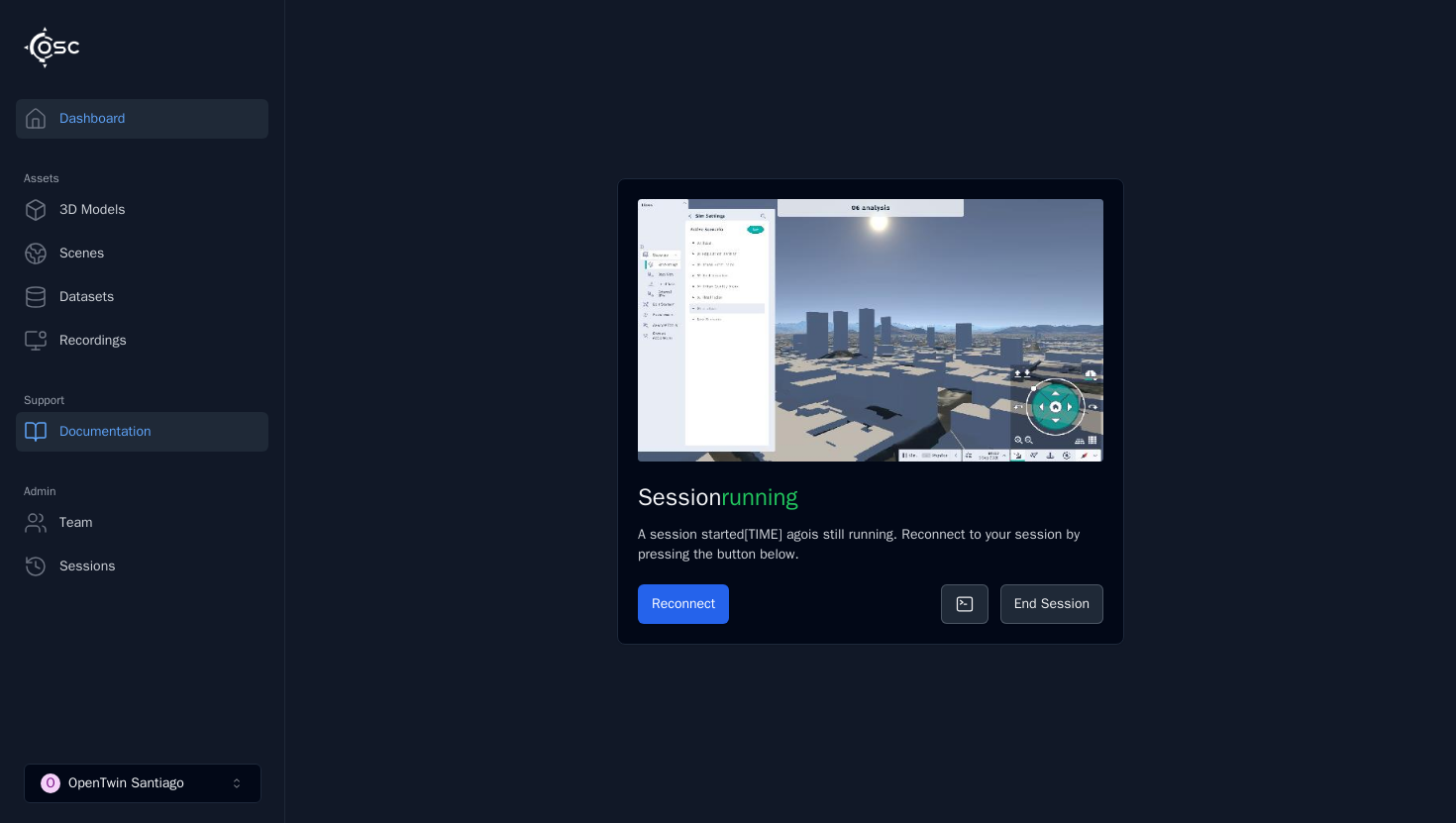 click on "Documentation" at bounding box center (142, 432) 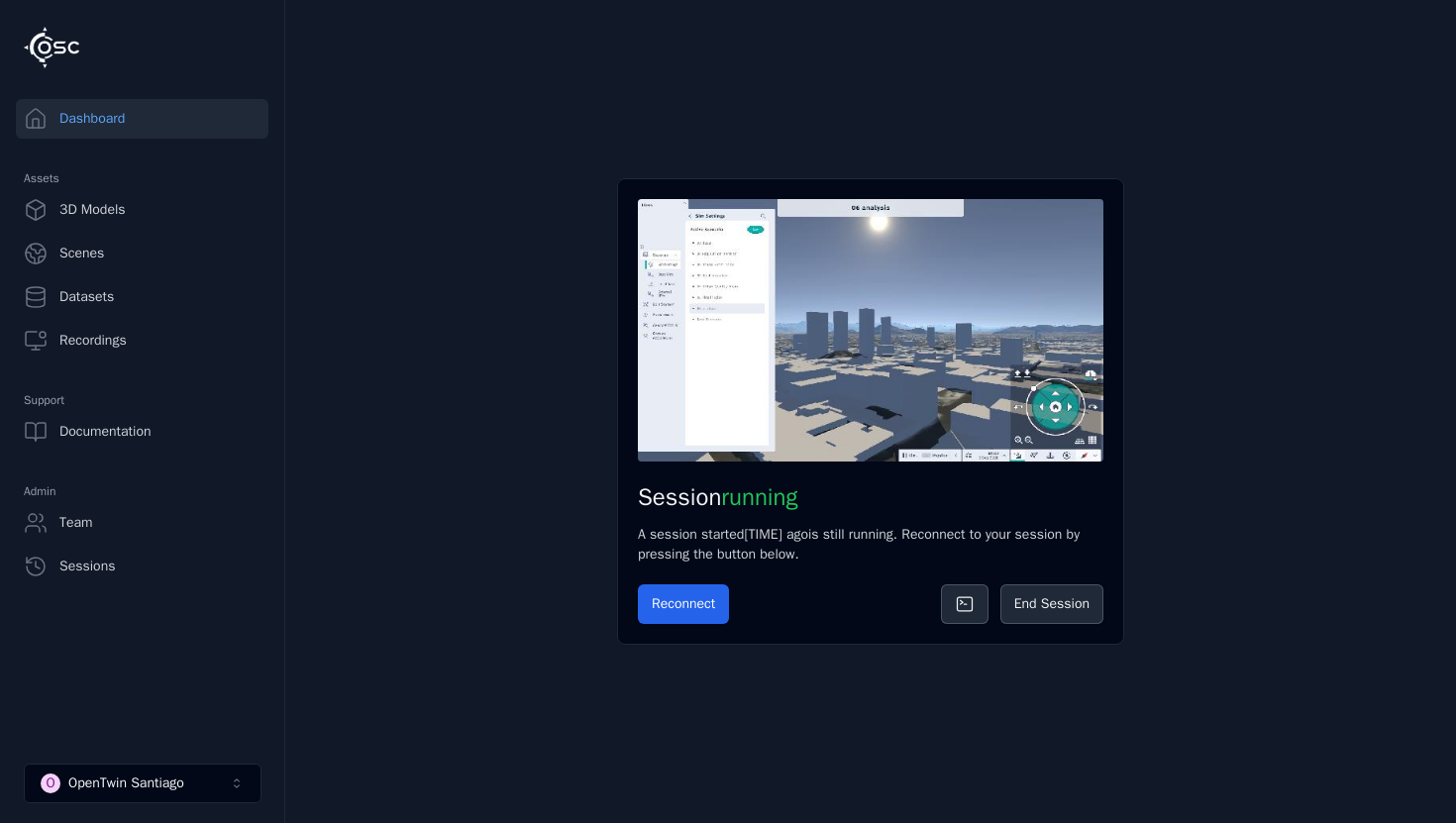 click on "Dashboard Assets 3D Models Scenes Datasets Recordings Support Documentation Admin Team Sessions O OpenTwin [CITY]" at bounding box center (142, 453) 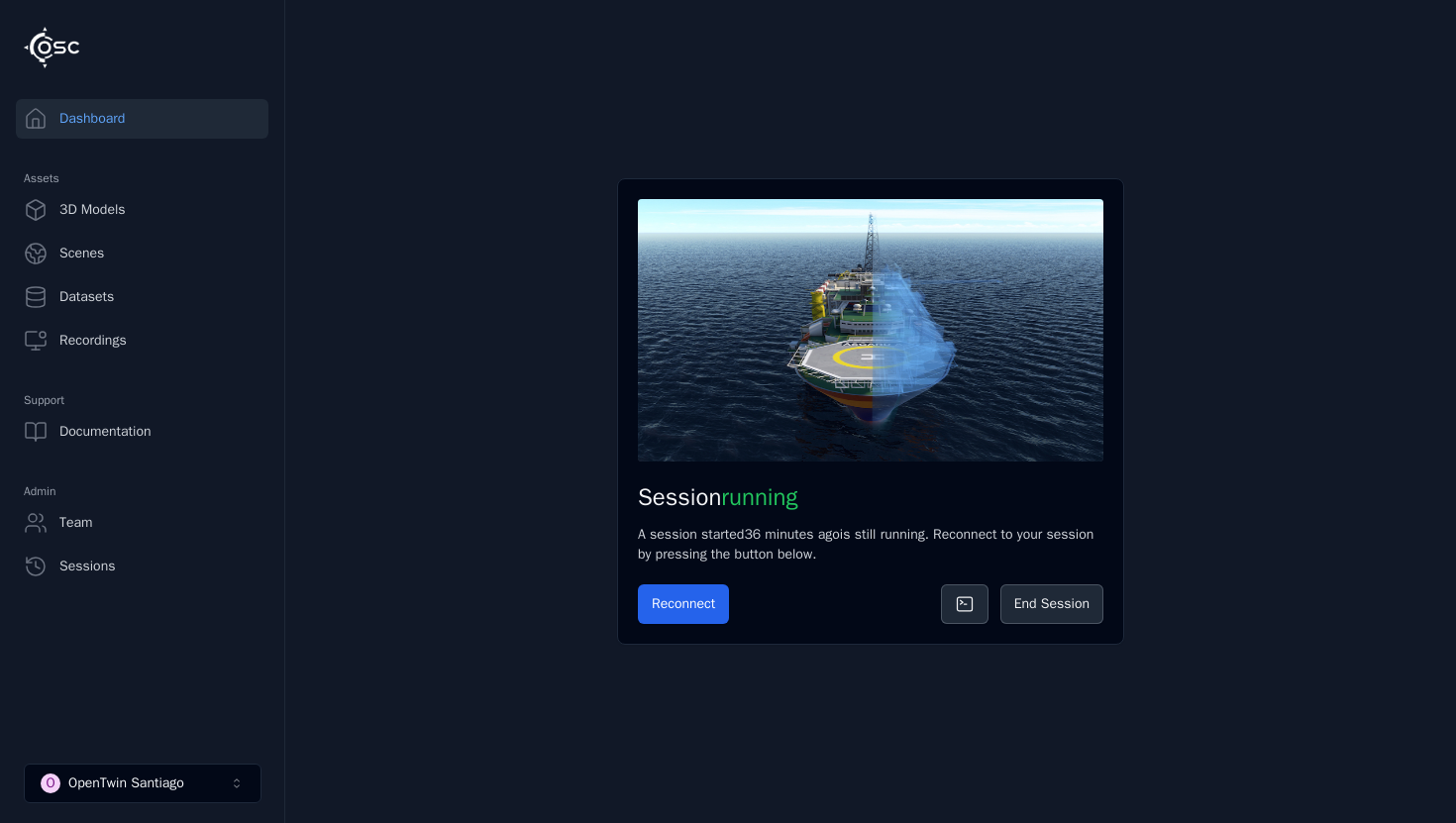 scroll, scrollTop: 0, scrollLeft: 0, axis: both 